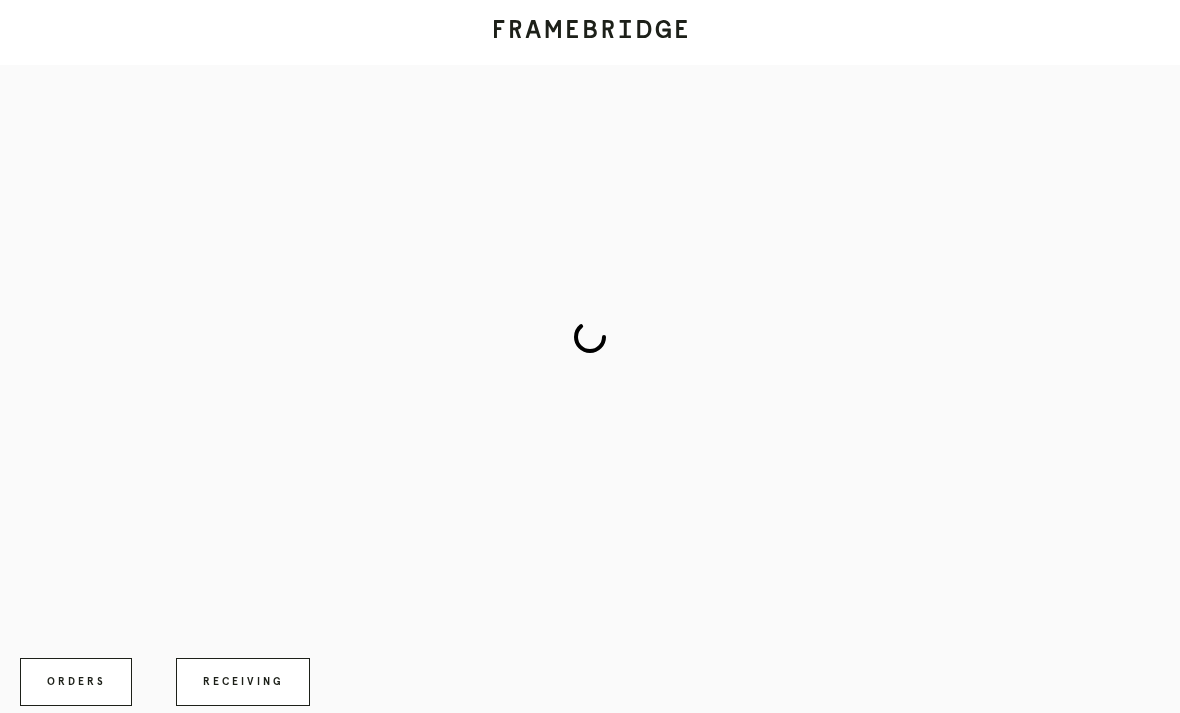 scroll, scrollTop: 82, scrollLeft: 0, axis: vertical 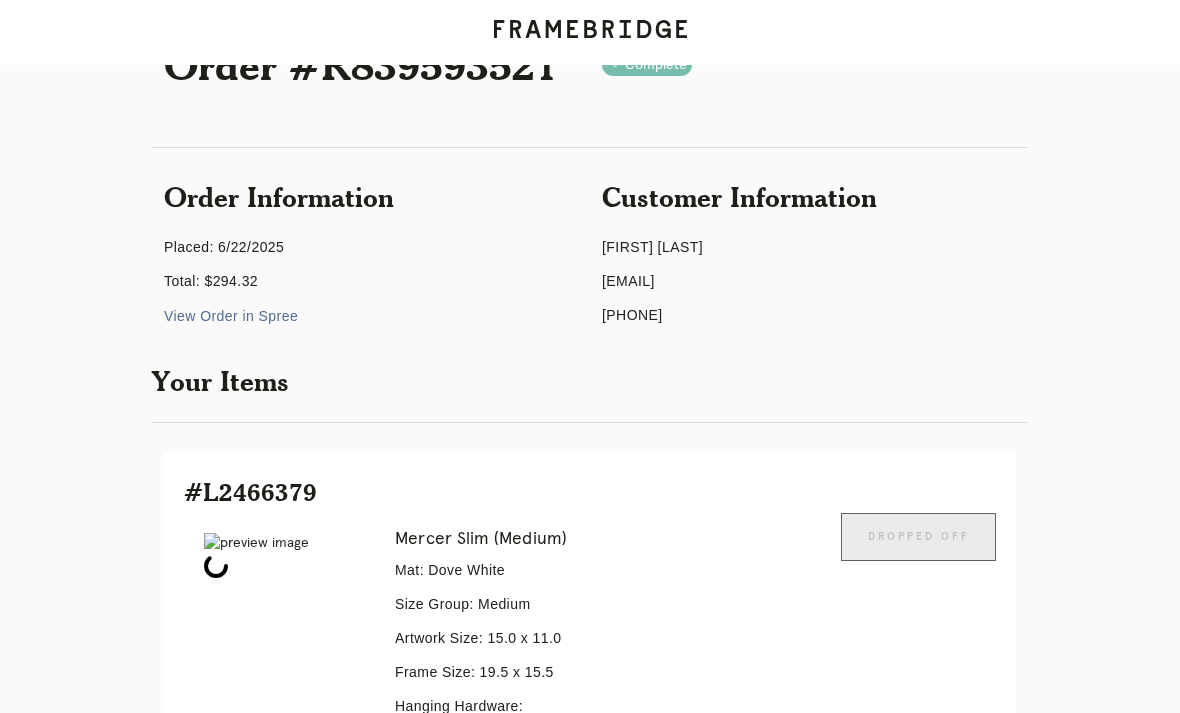 click on "menu
Orders
Receiving" at bounding box center (165, 1495) 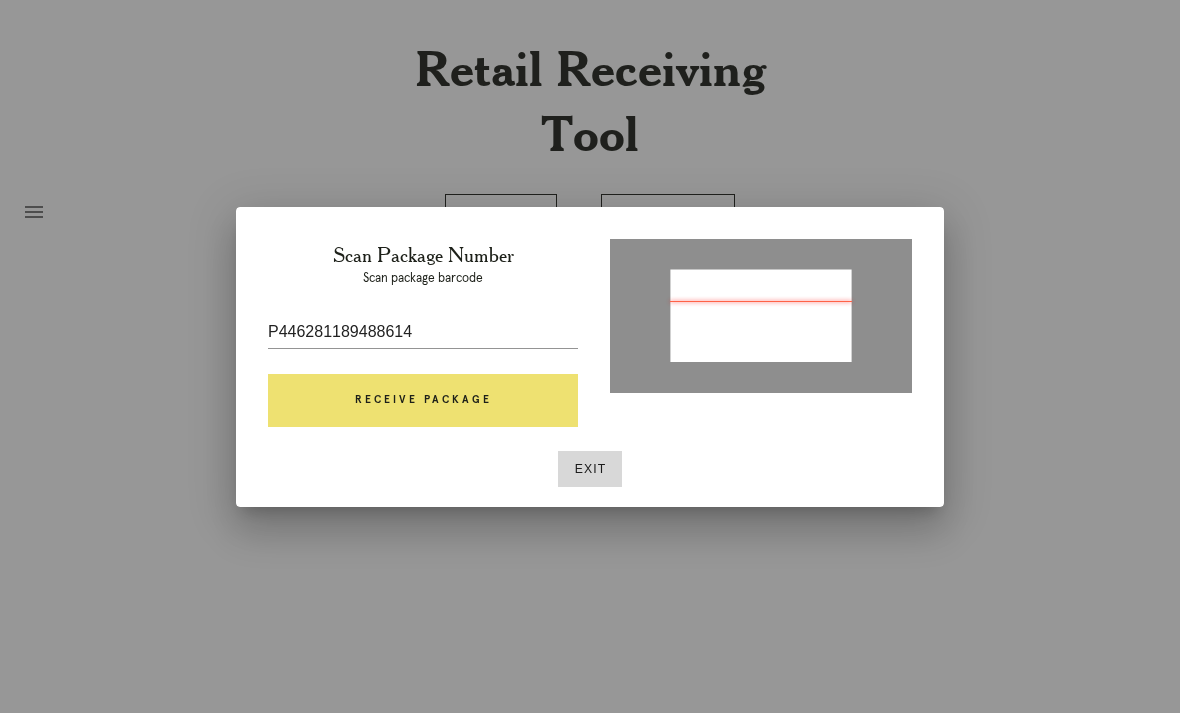click on "Receive Package" at bounding box center [423, 401] 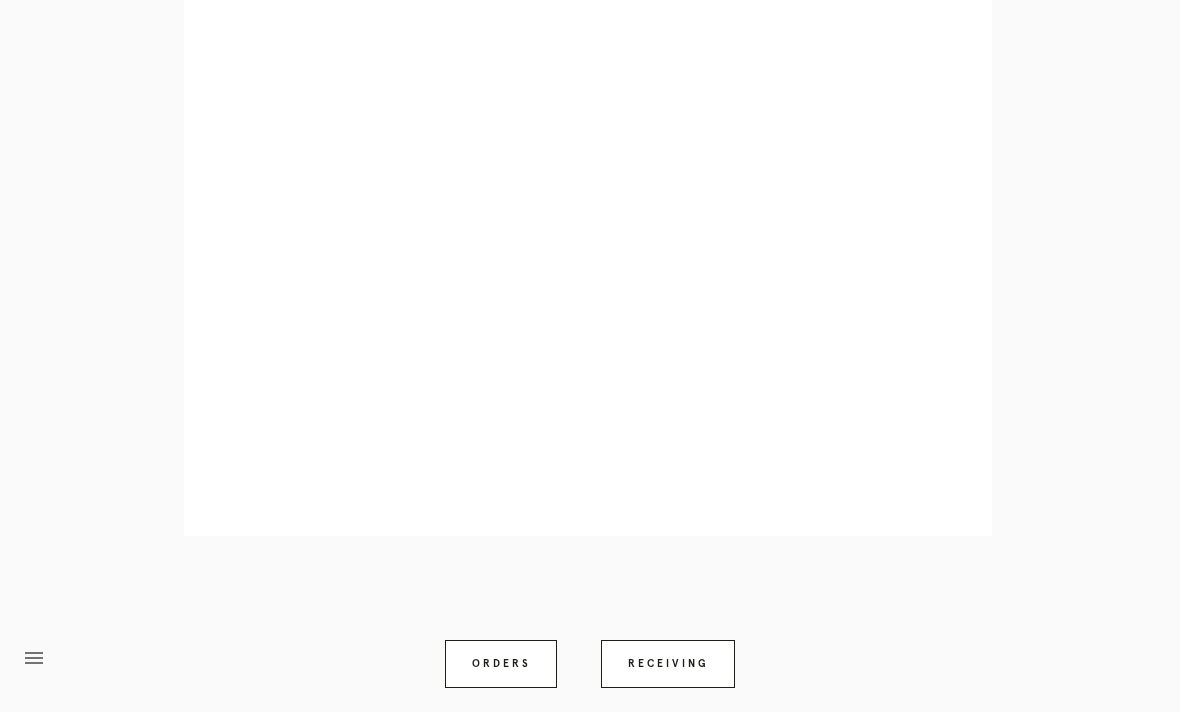 scroll, scrollTop: 1098, scrollLeft: 0, axis: vertical 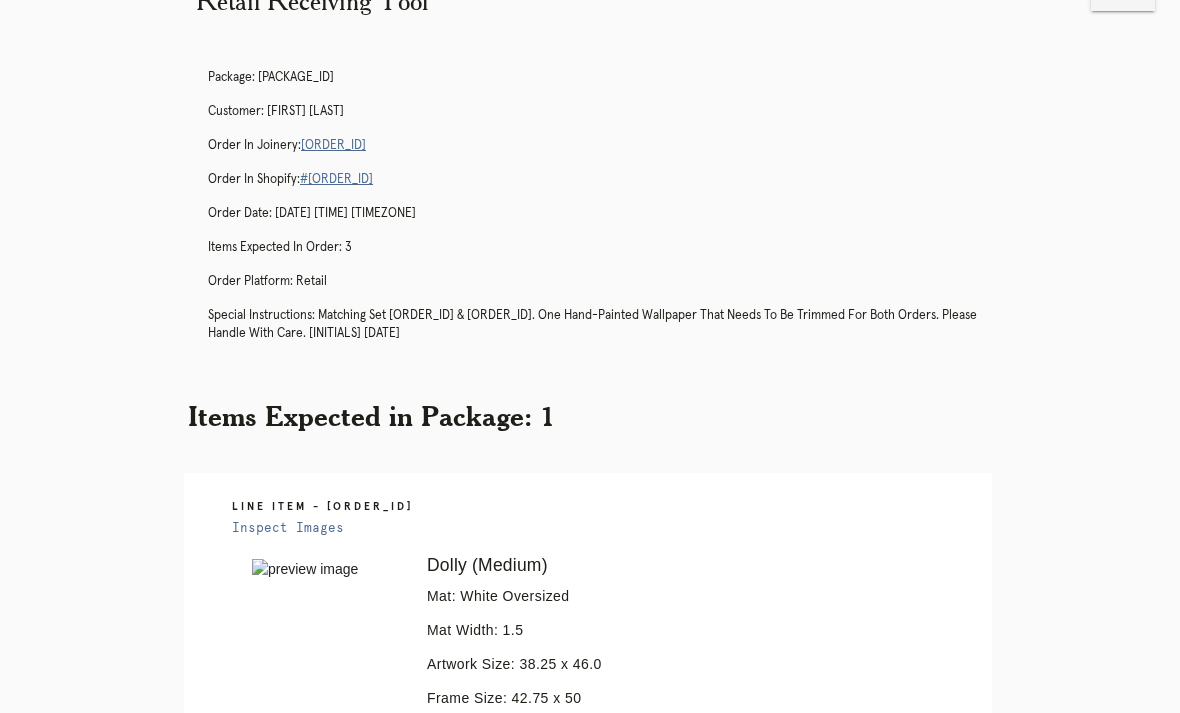 click on "Line Item - L1260775" at bounding box center [606, 507] 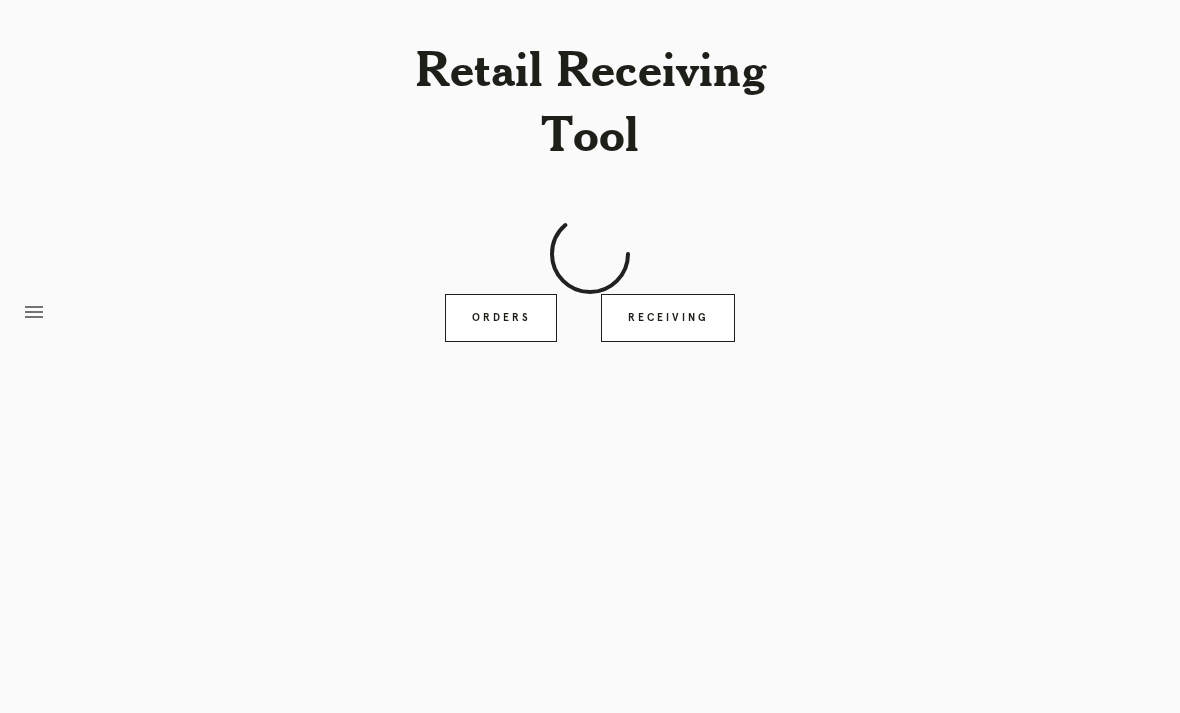 scroll, scrollTop: 64, scrollLeft: 0, axis: vertical 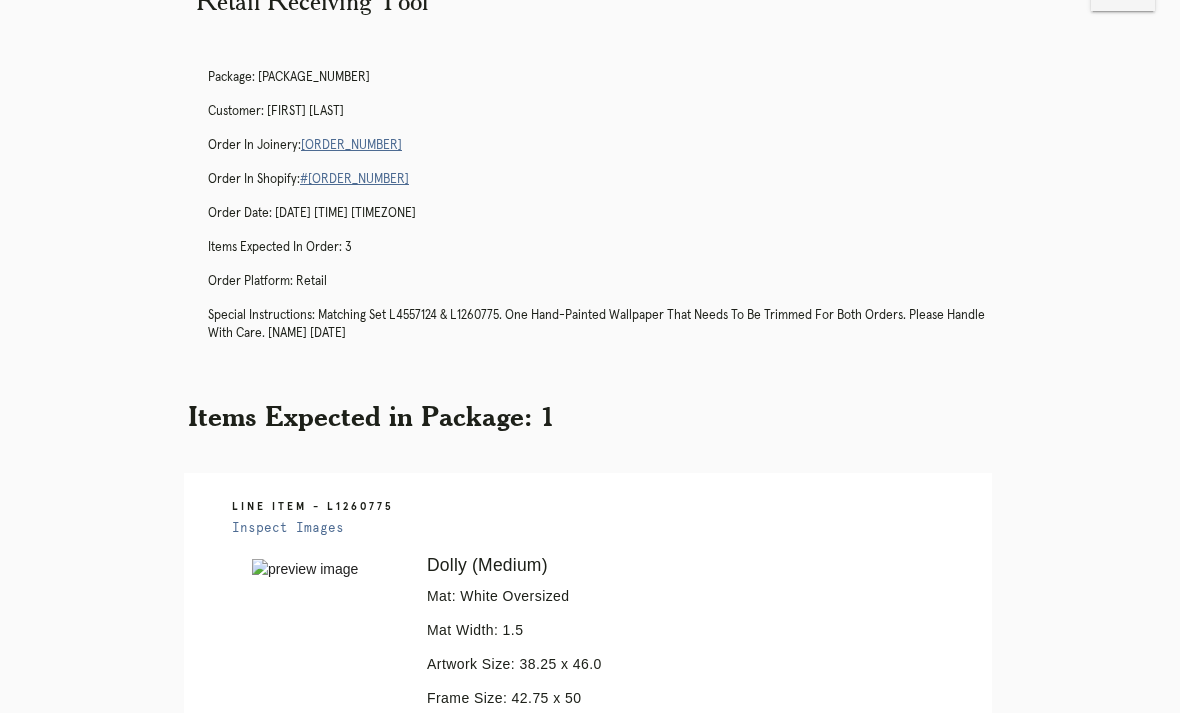 click on "Receiving" at bounding box center (668, 1295) 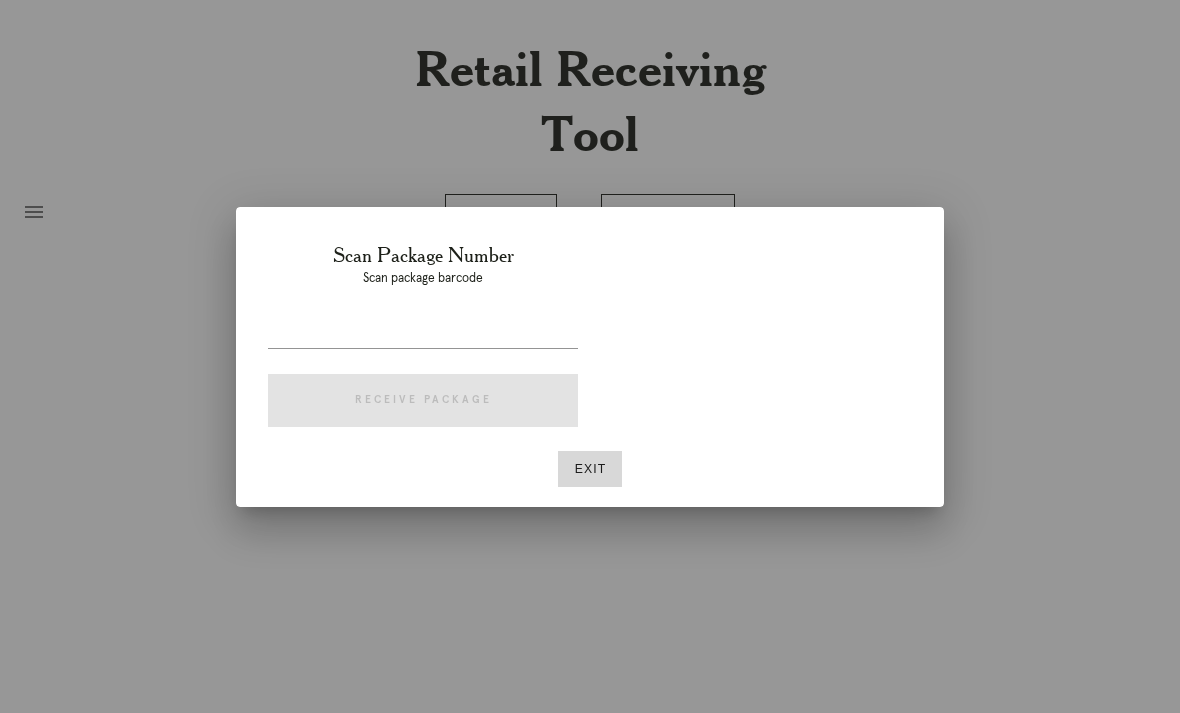 scroll, scrollTop: 0, scrollLeft: 0, axis: both 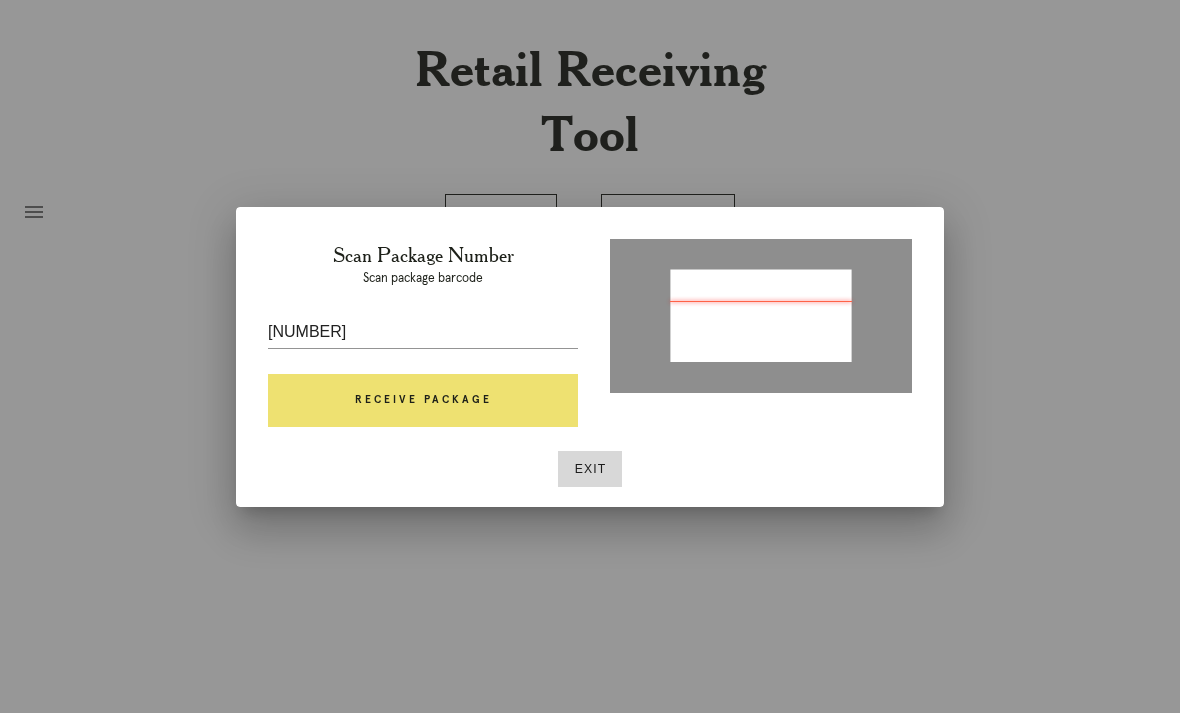 click on "Receive Package" at bounding box center [423, 401] 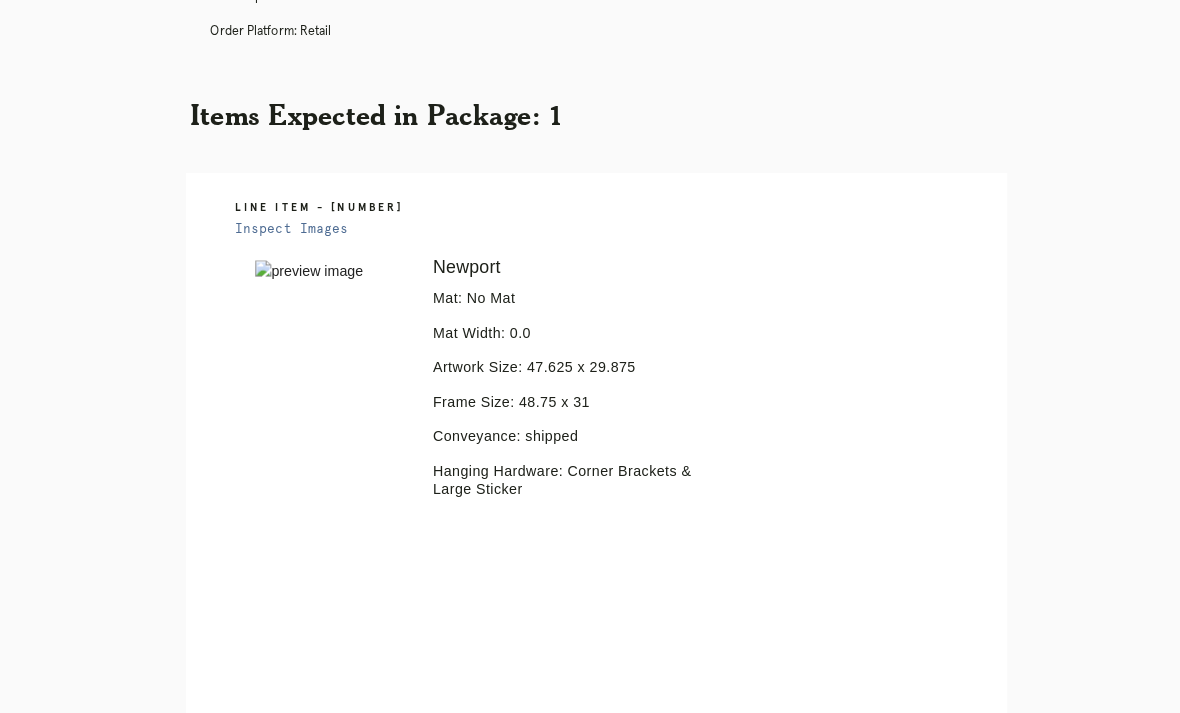 scroll, scrollTop: 314, scrollLeft: 0, axis: vertical 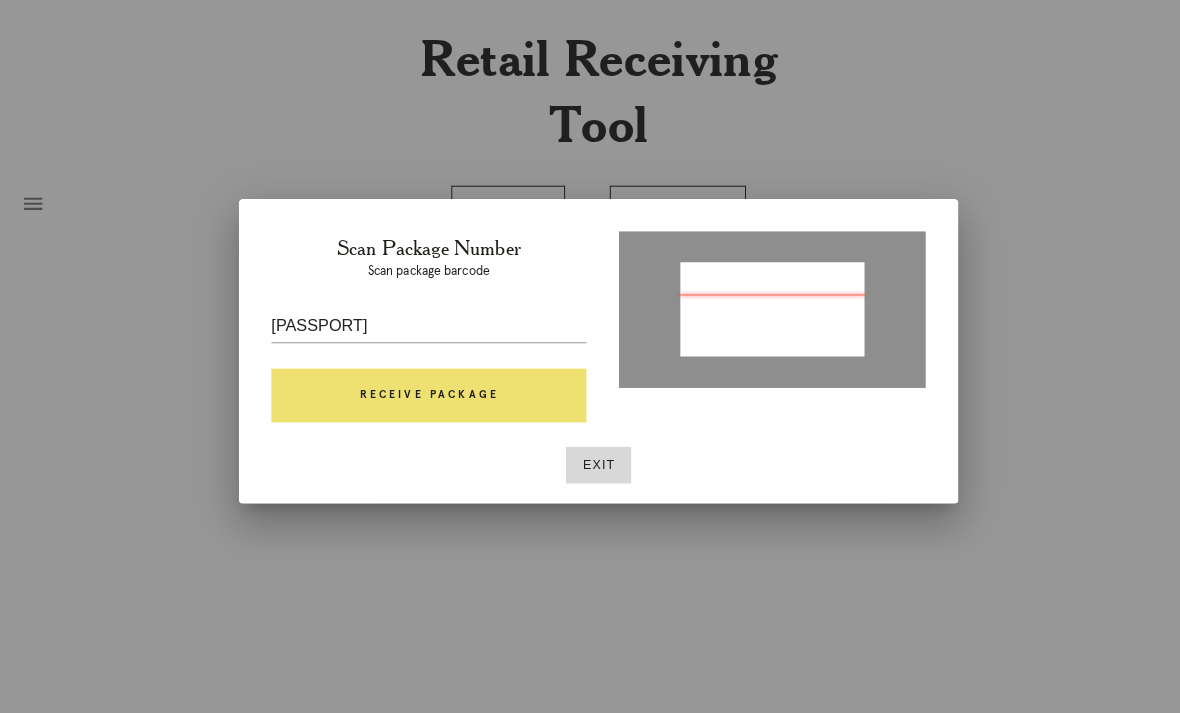 click on "Receive Package" at bounding box center (423, 401) 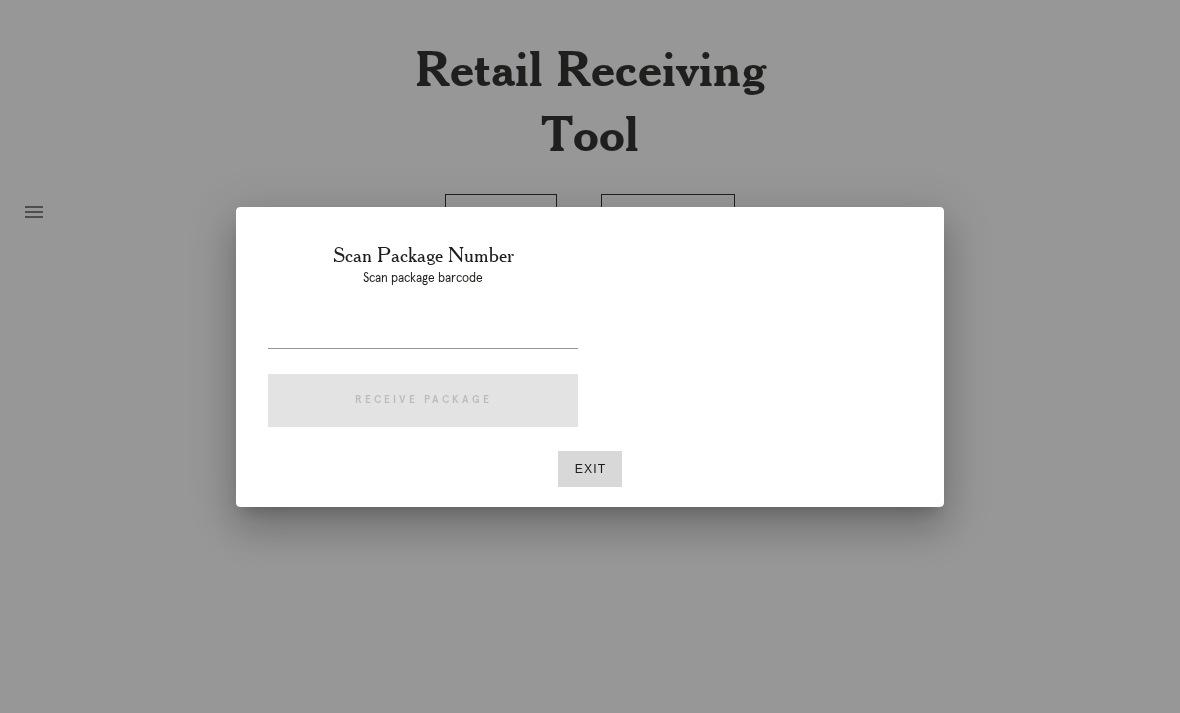 scroll, scrollTop: 73, scrollLeft: 1, axis: both 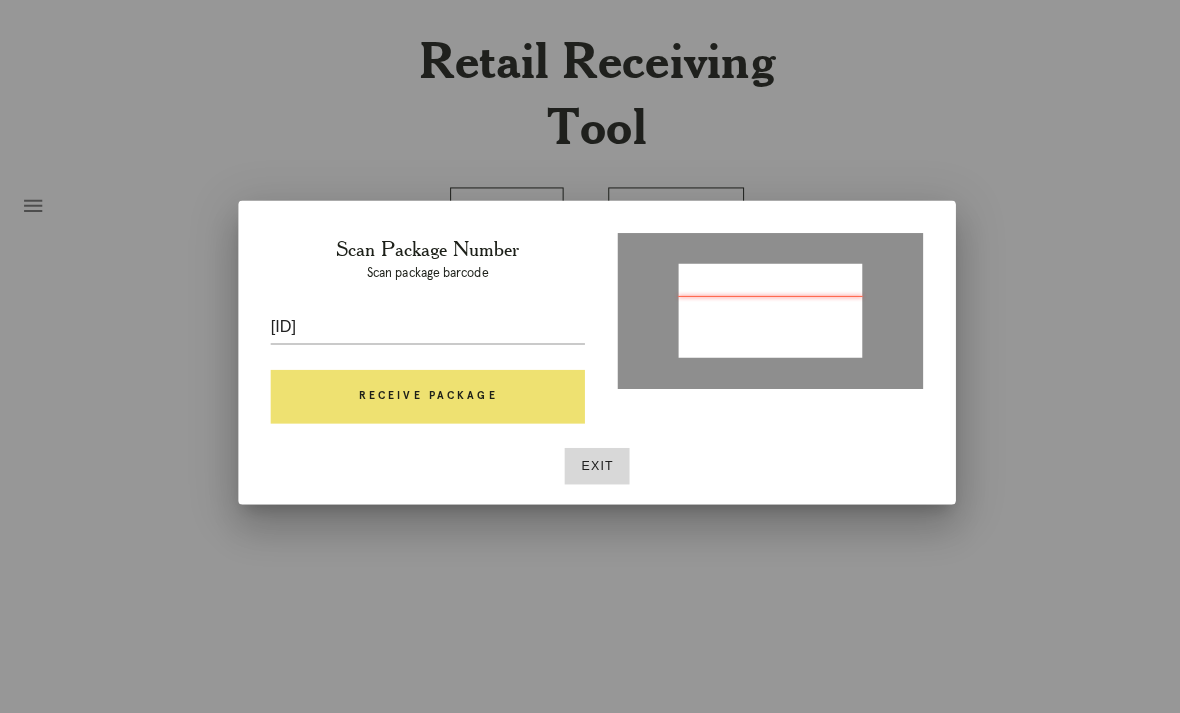 click on "Receive Package" at bounding box center (423, 401) 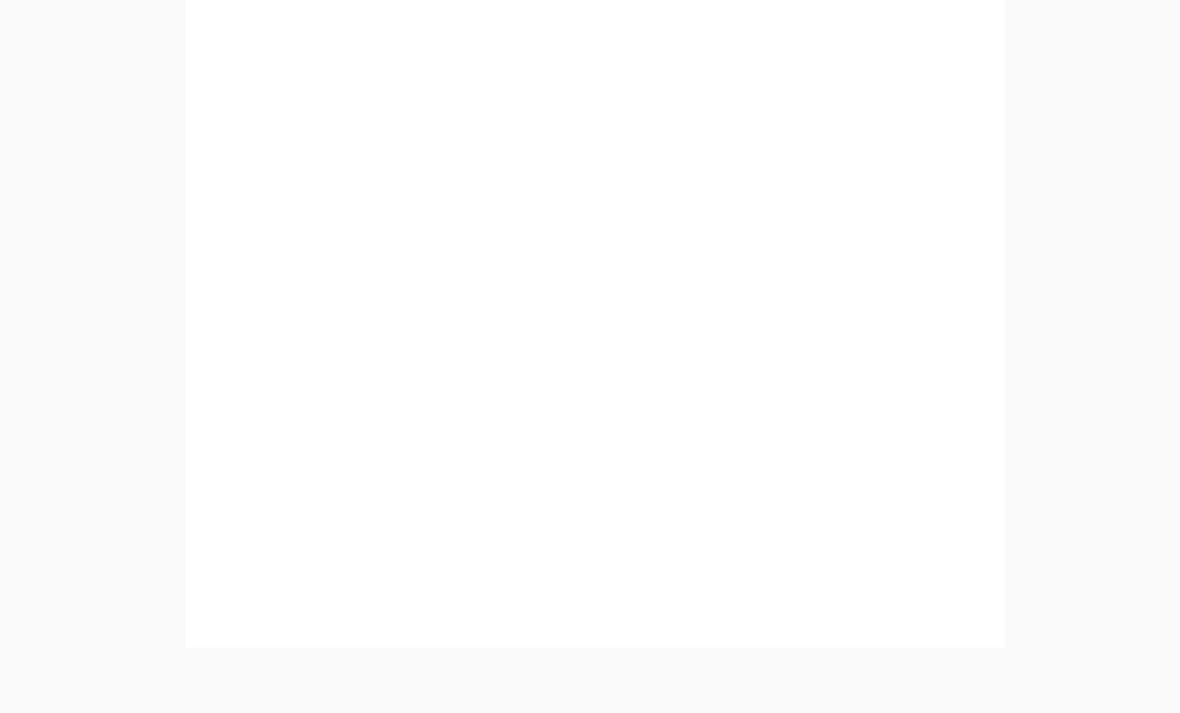 scroll, scrollTop: 862, scrollLeft: 0, axis: vertical 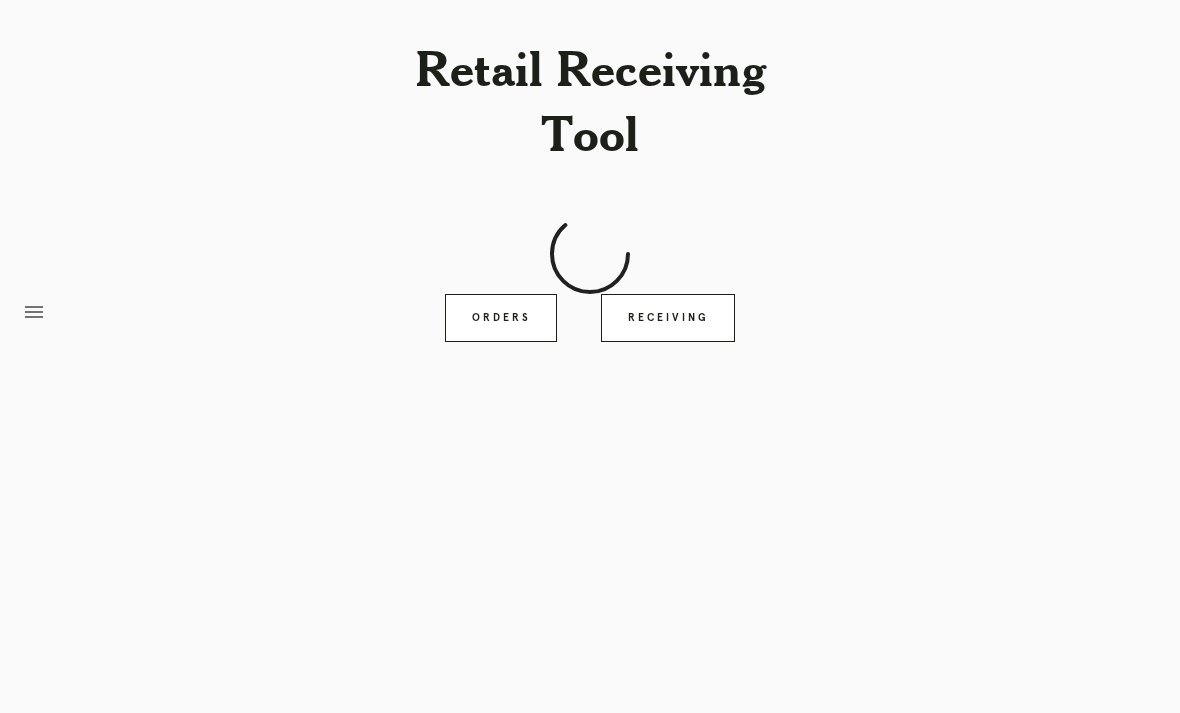 click on "Receiving" at bounding box center (668, 318) 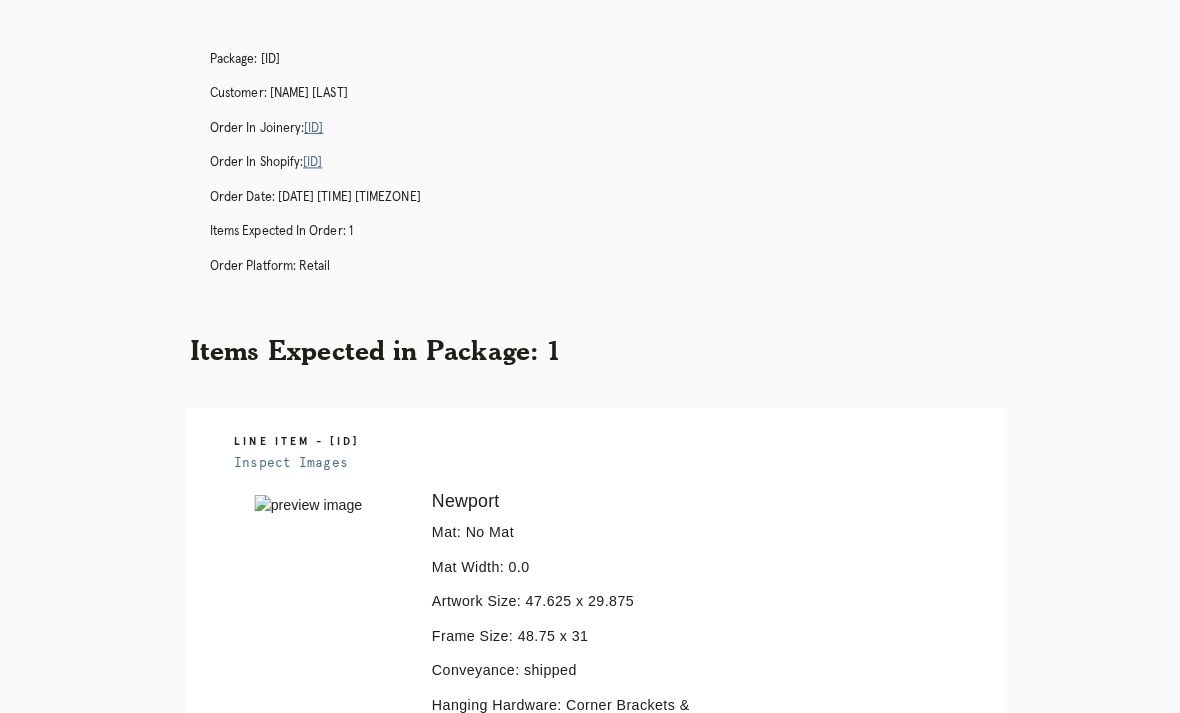 click on "Receiving" at bounding box center (668, 1020) 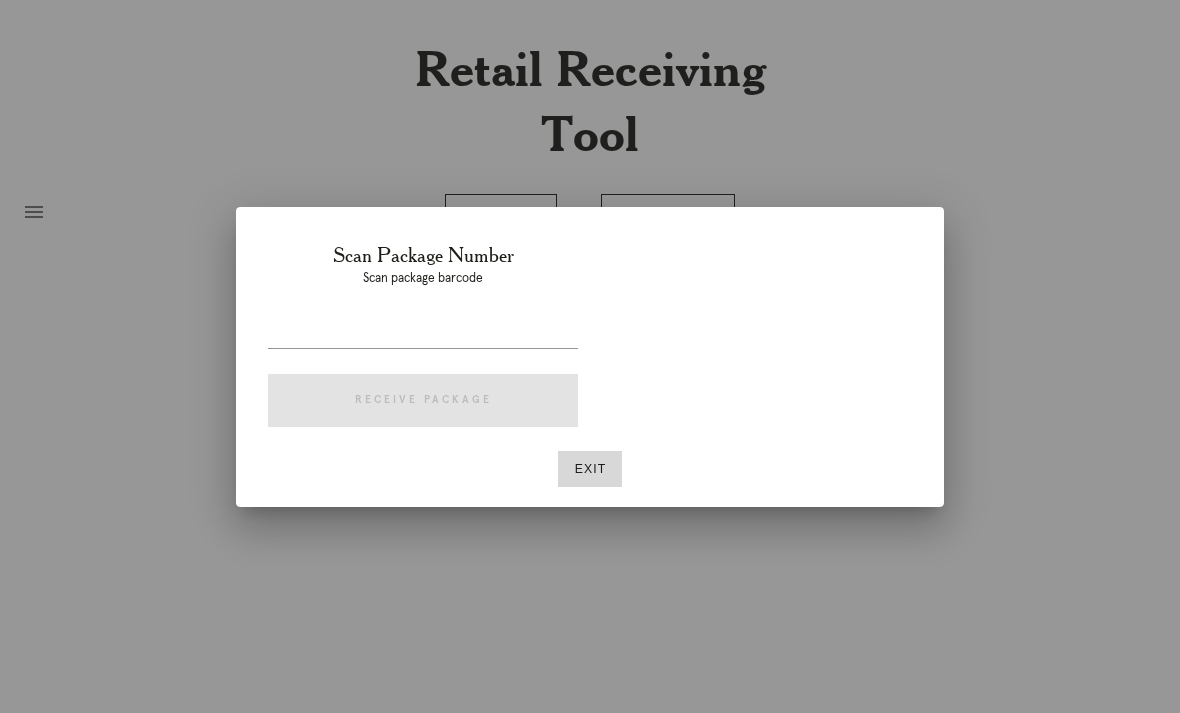 scroll, scrollTop: 73, scrollLeft: 1, axis: both 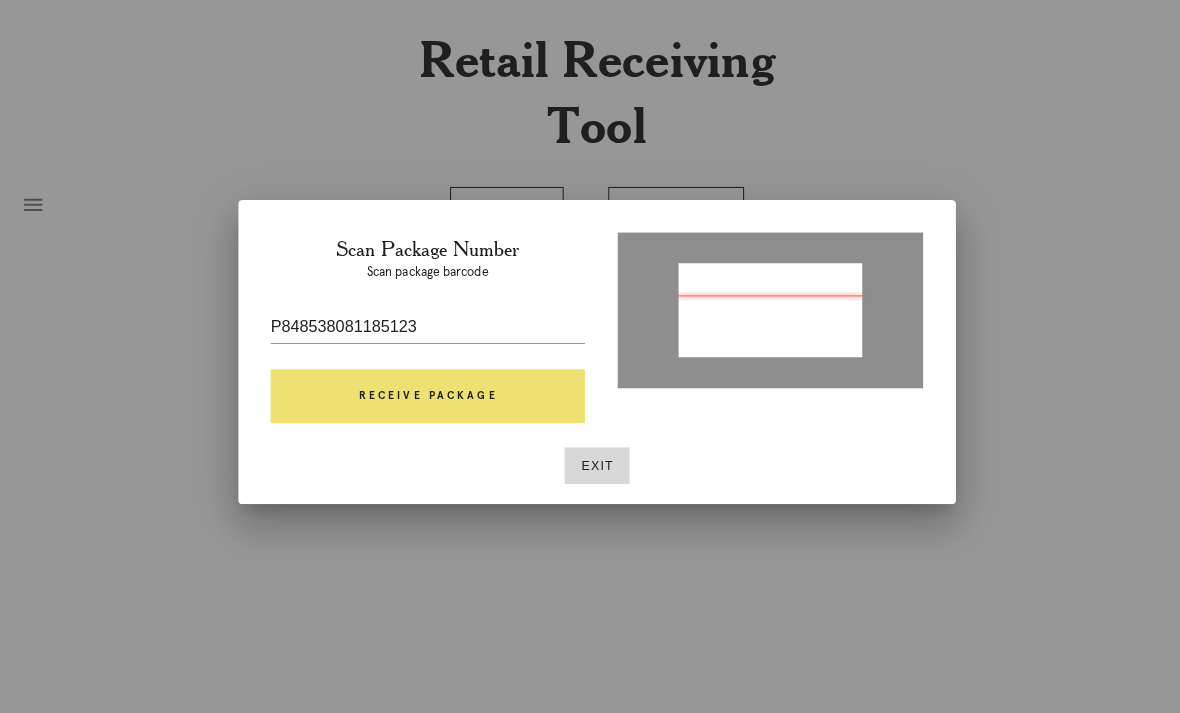 click on "Receive Package" at bounding box center (423, 401) 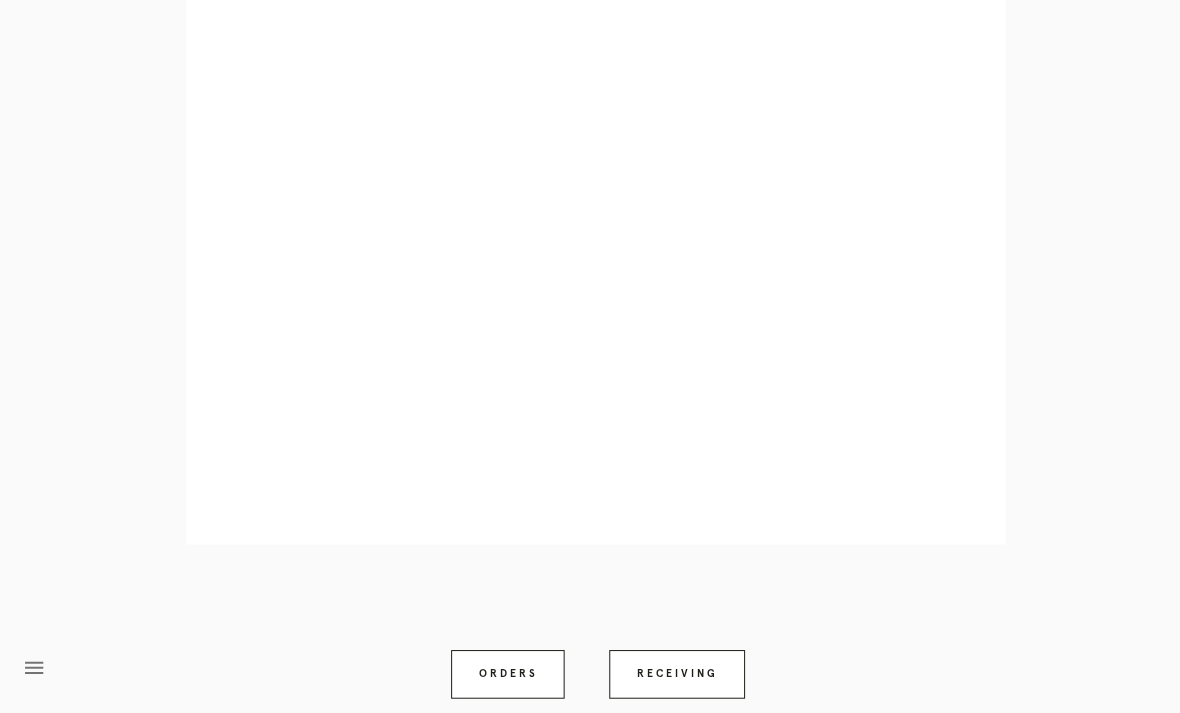 scroll, scrollTop: 862, scrollLeft: 0, axis: vertical 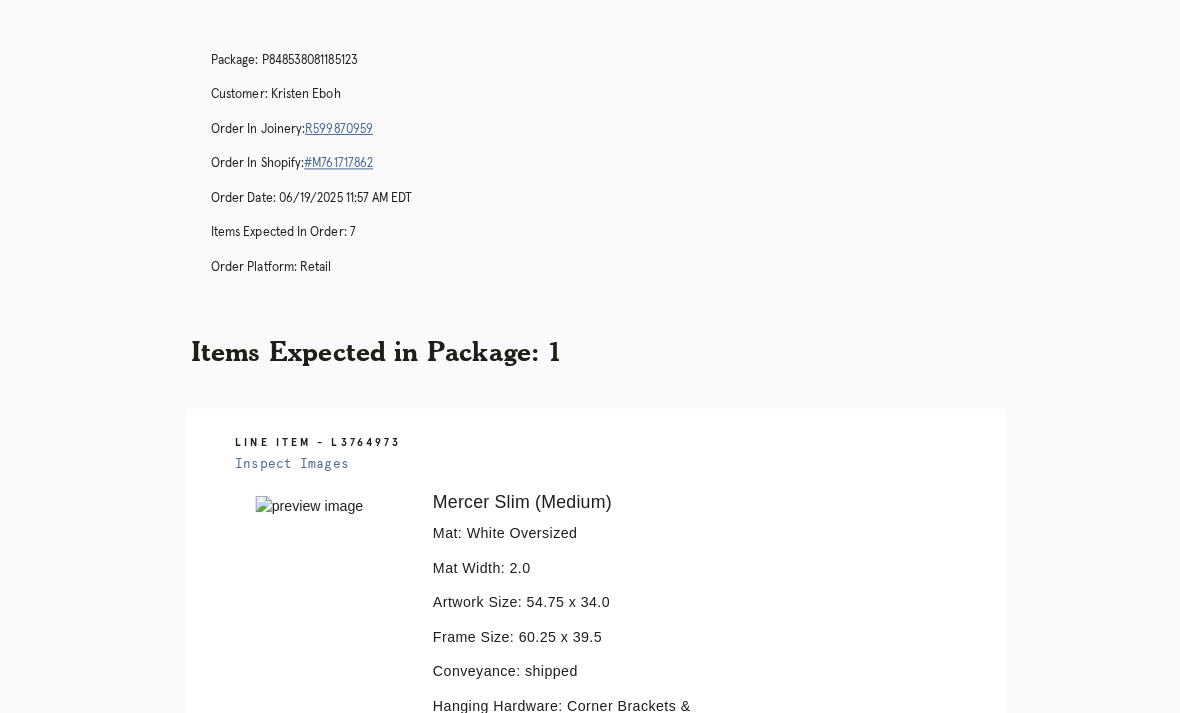 click on "Receiving" at bounding box center [668, 1020] 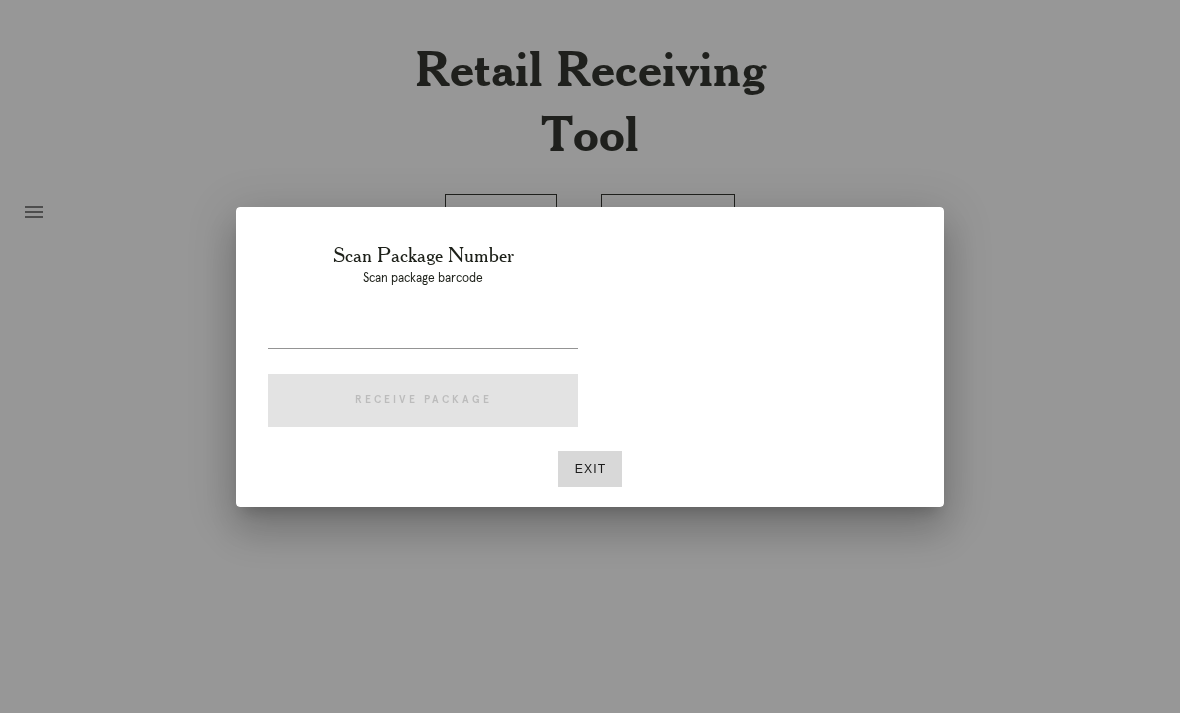scroll, scrollTop: 0, scrollLeft: 0, axis: both 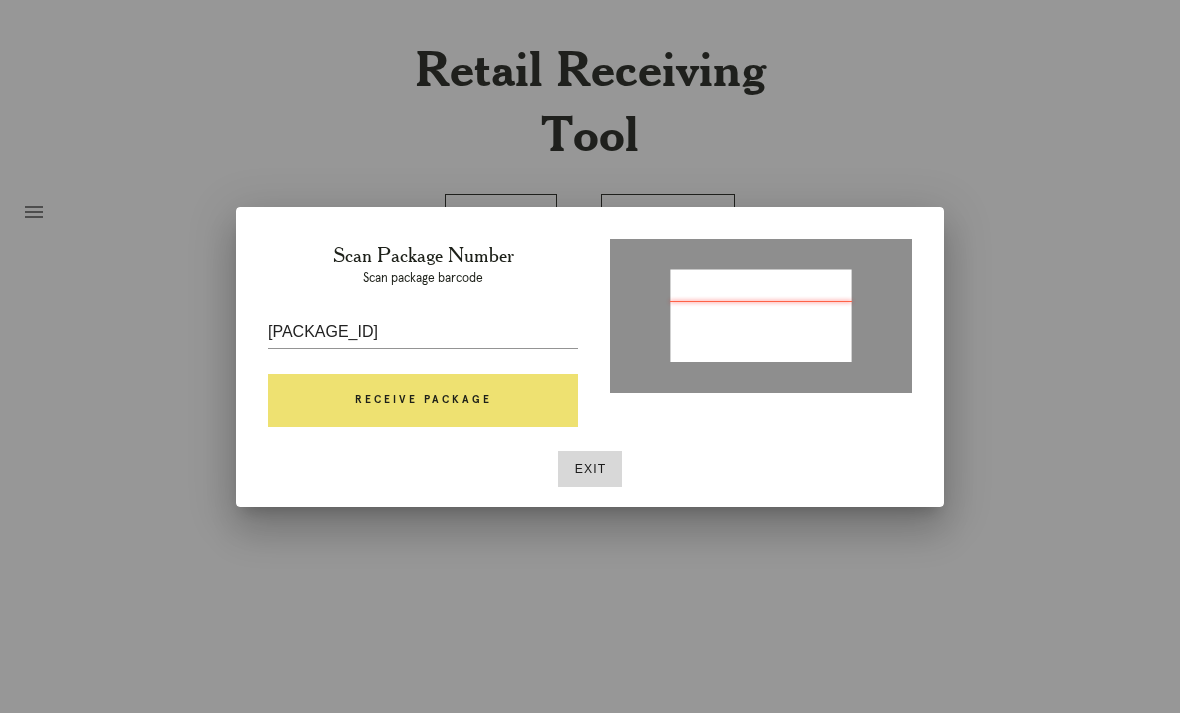 click on "Receive Package" at bounding box center (423, 401) 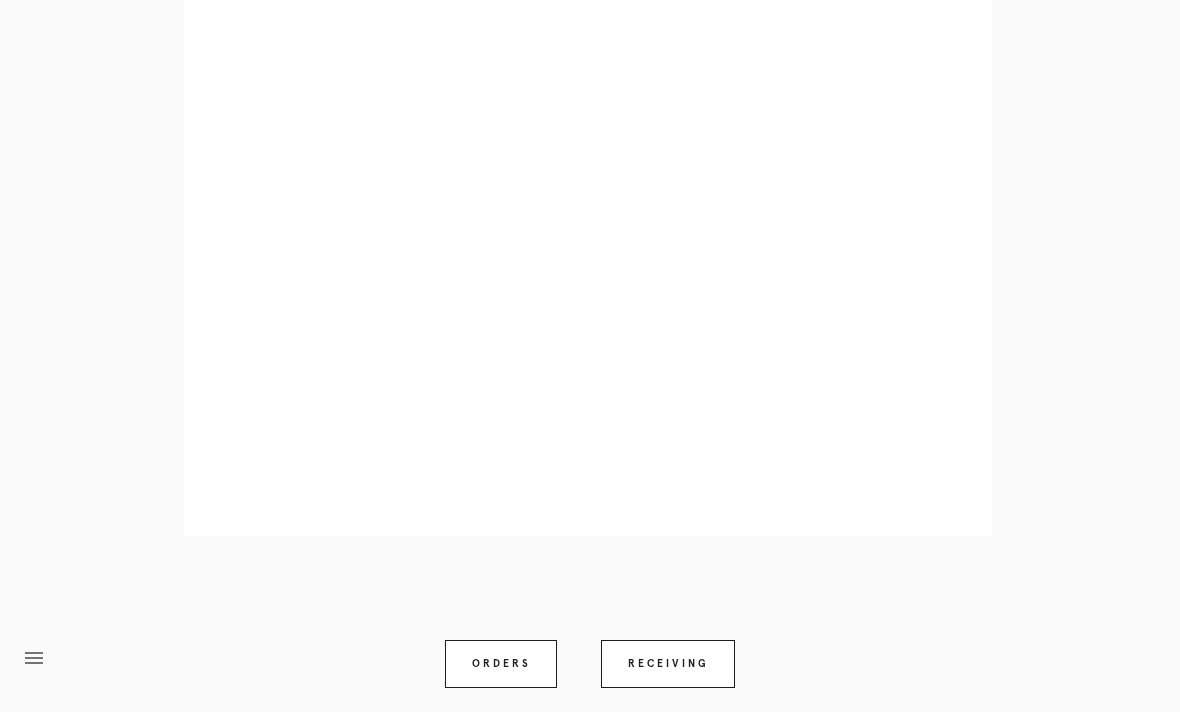 scroll, scrollTop: 1098, scrollLeft: 0, axis: vertical 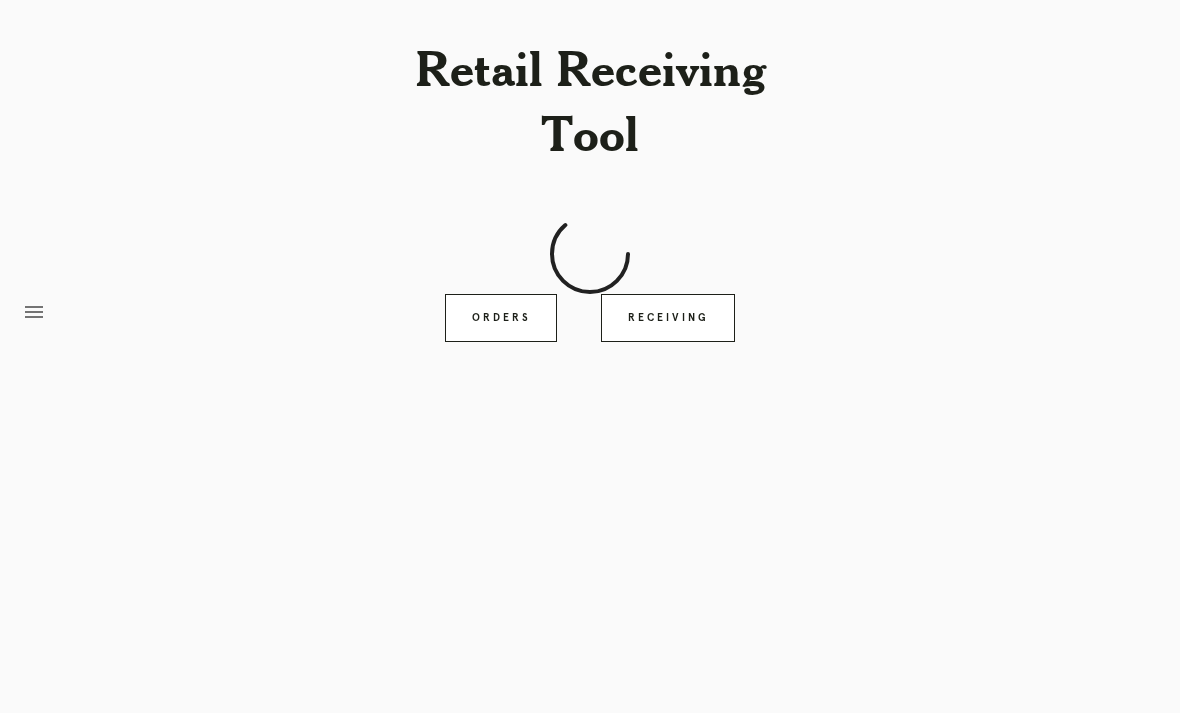 click on "Retail Receiving Tool
menu
Orders
Receiving
Logged in as:   [EMAIL]   [CITY]
Logout" at bounding box center [590, 356] 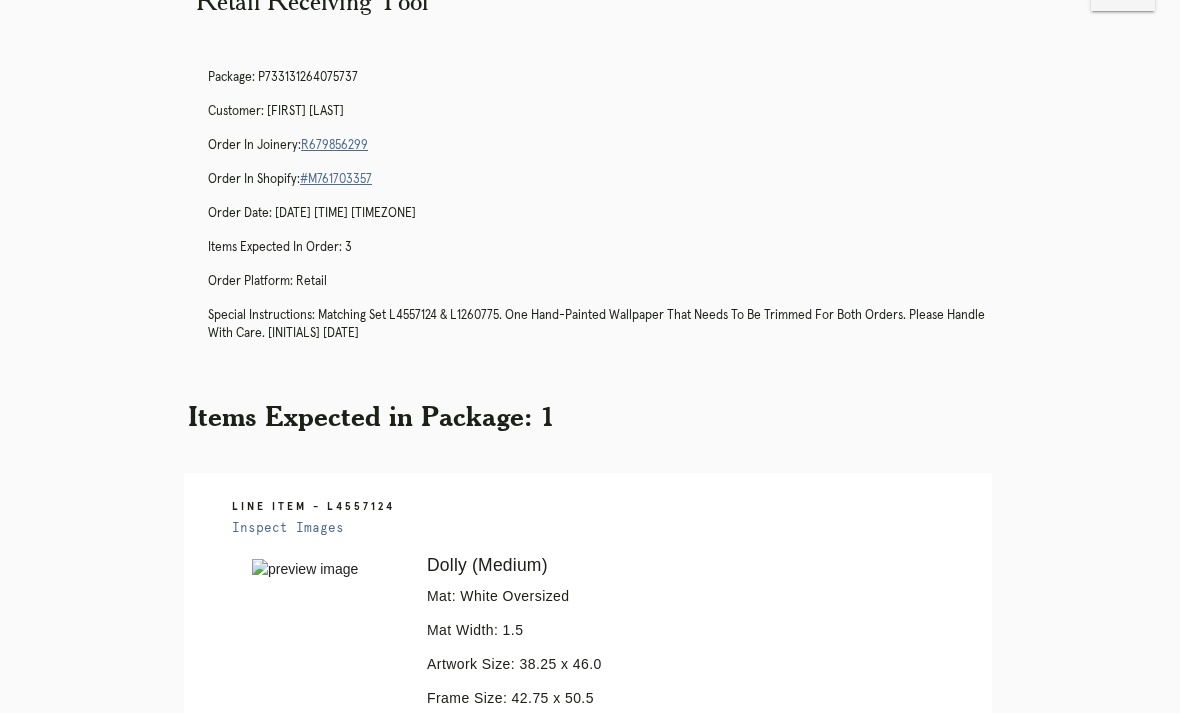 click on "Receiving" at bounding box center (668, 1313) 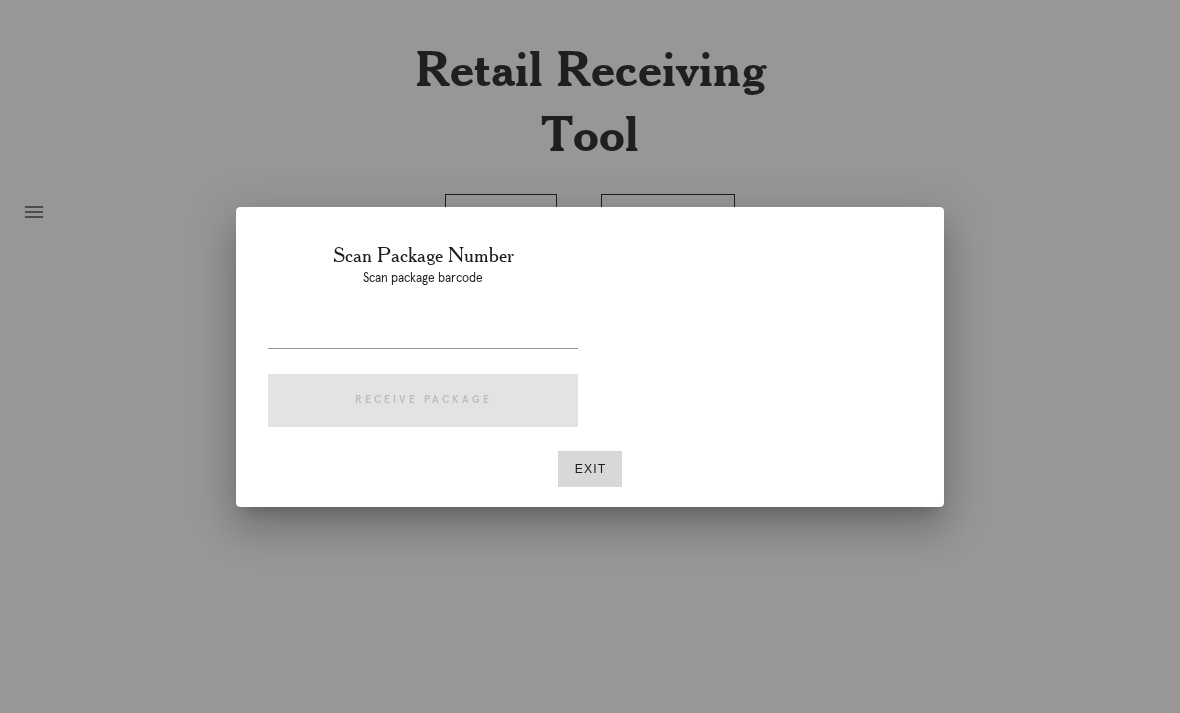scroll, scrollTop: 0, scrollLeft: 0, axis: both 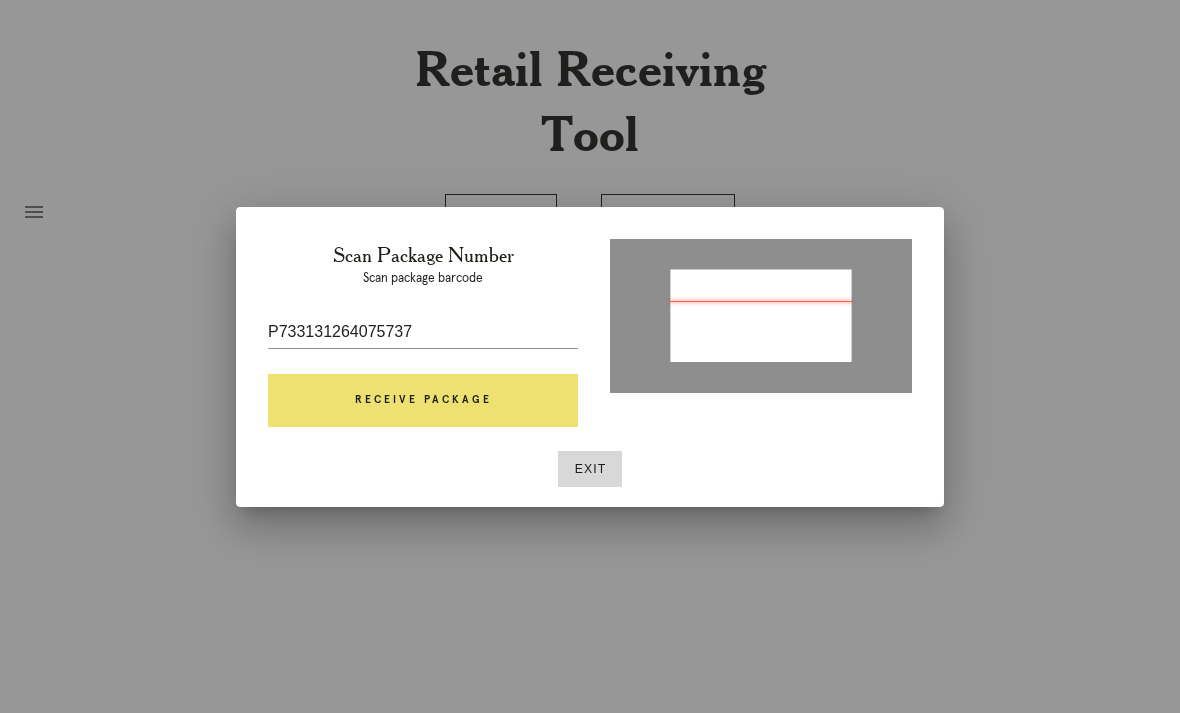 click on "Receive Package" at bounding box center (423, 401) 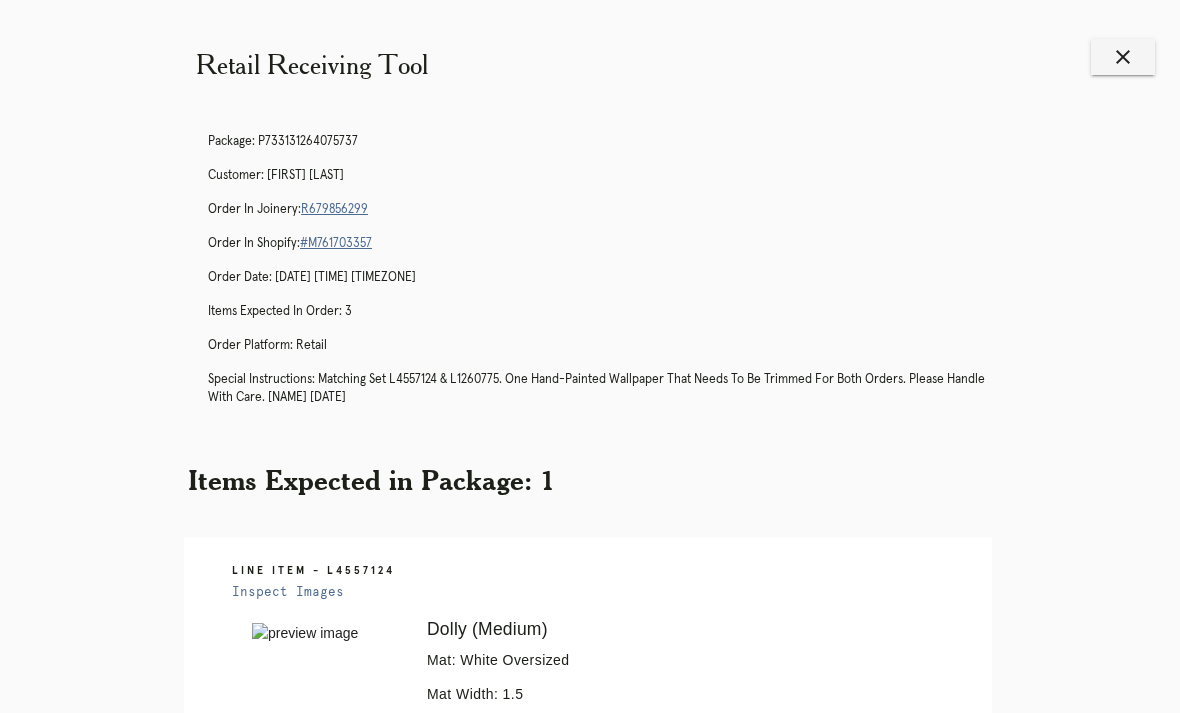 click on "Receiving" at bounding box center [668, 1359] 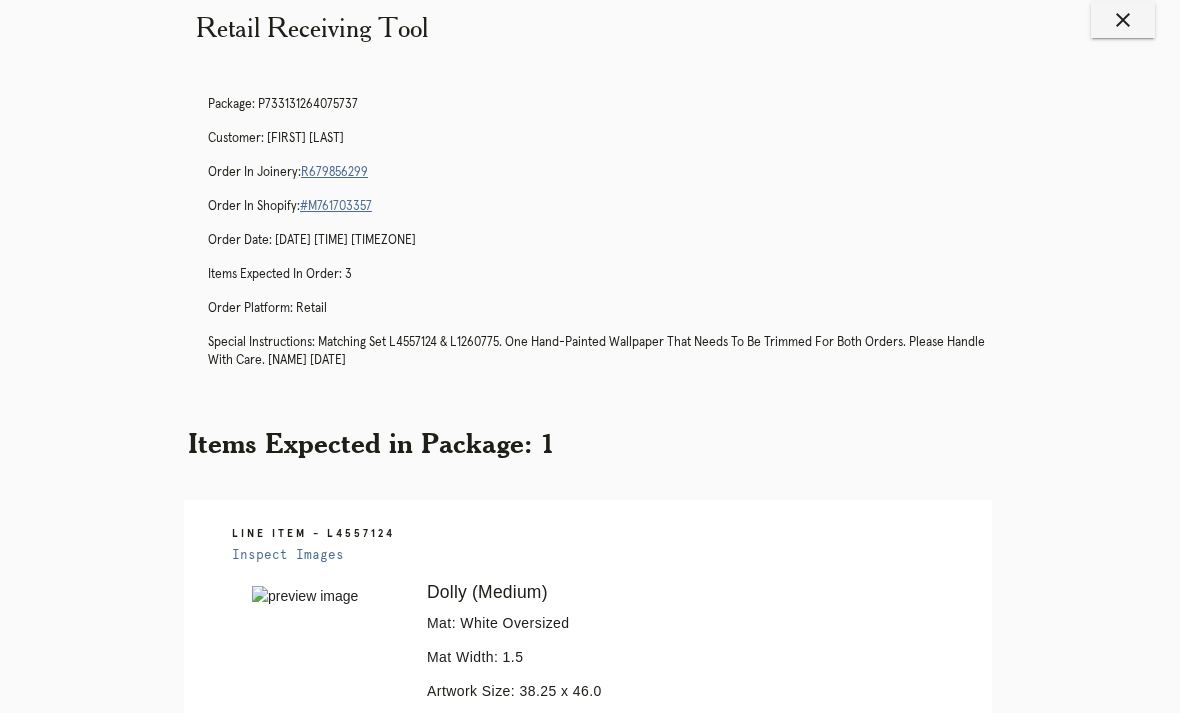 scroll, scrollTop: 0, scrollLeft: 0, axis: both 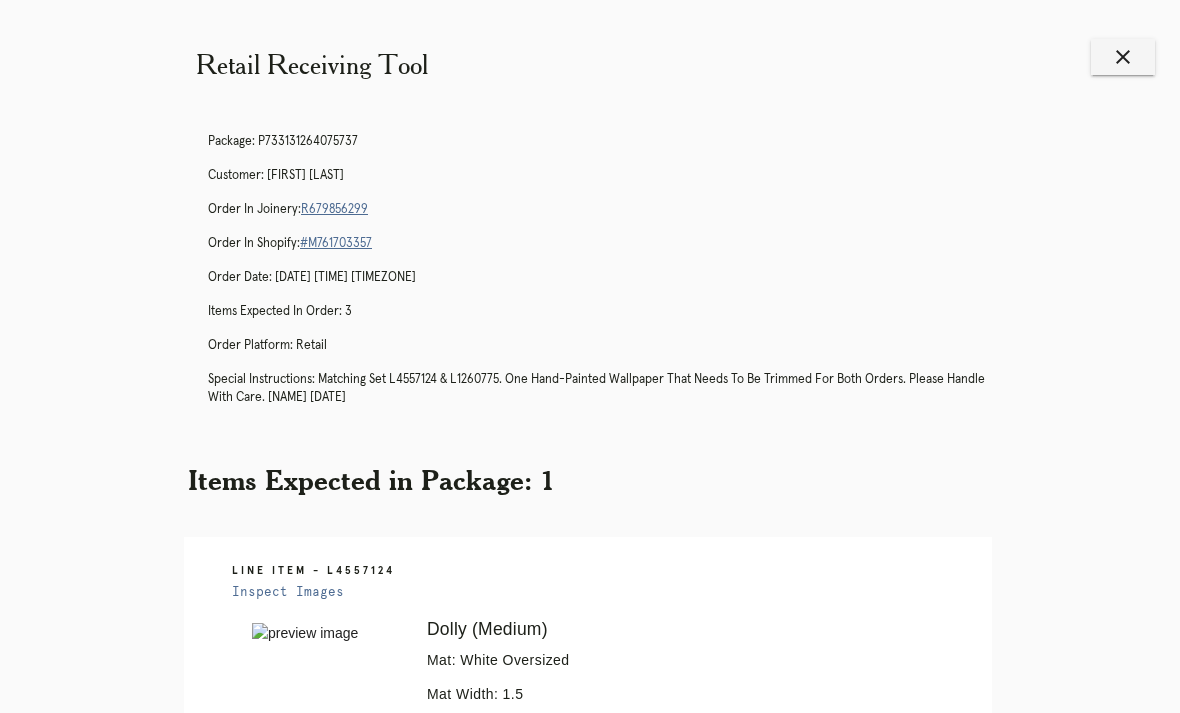 click on "Receiving" at bounding box center [668, 1359] 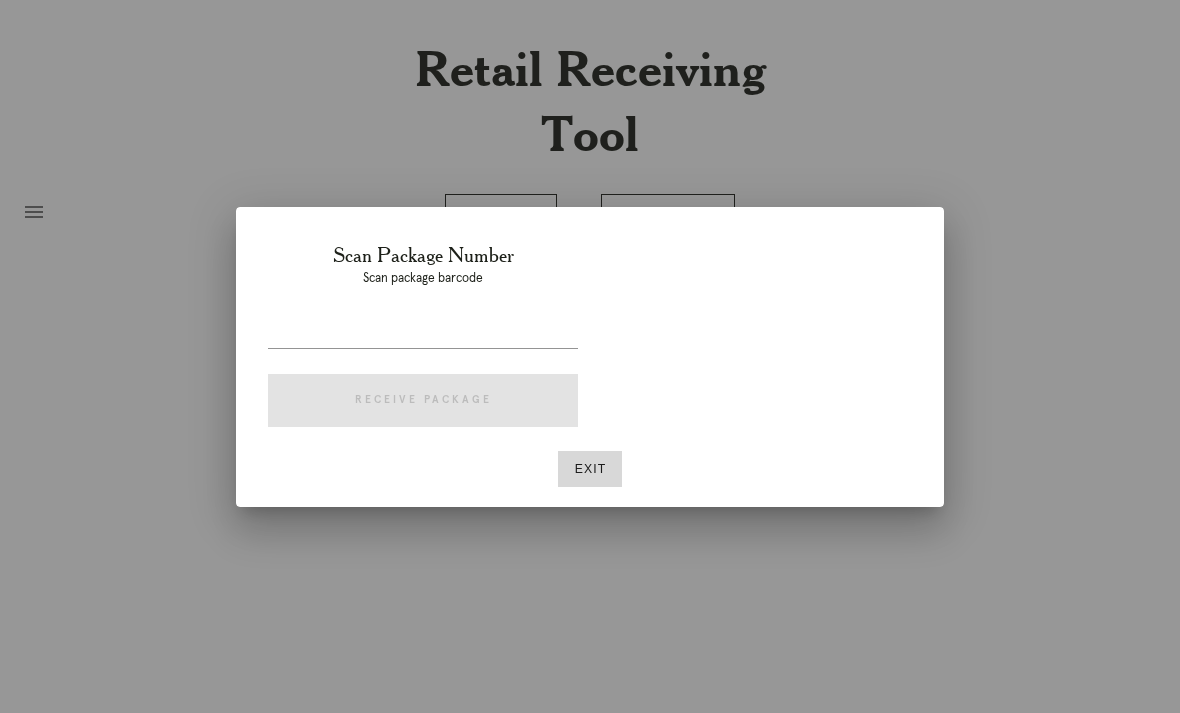 scroll, scrollTop: 0, scrollLeft: 0, axis: both 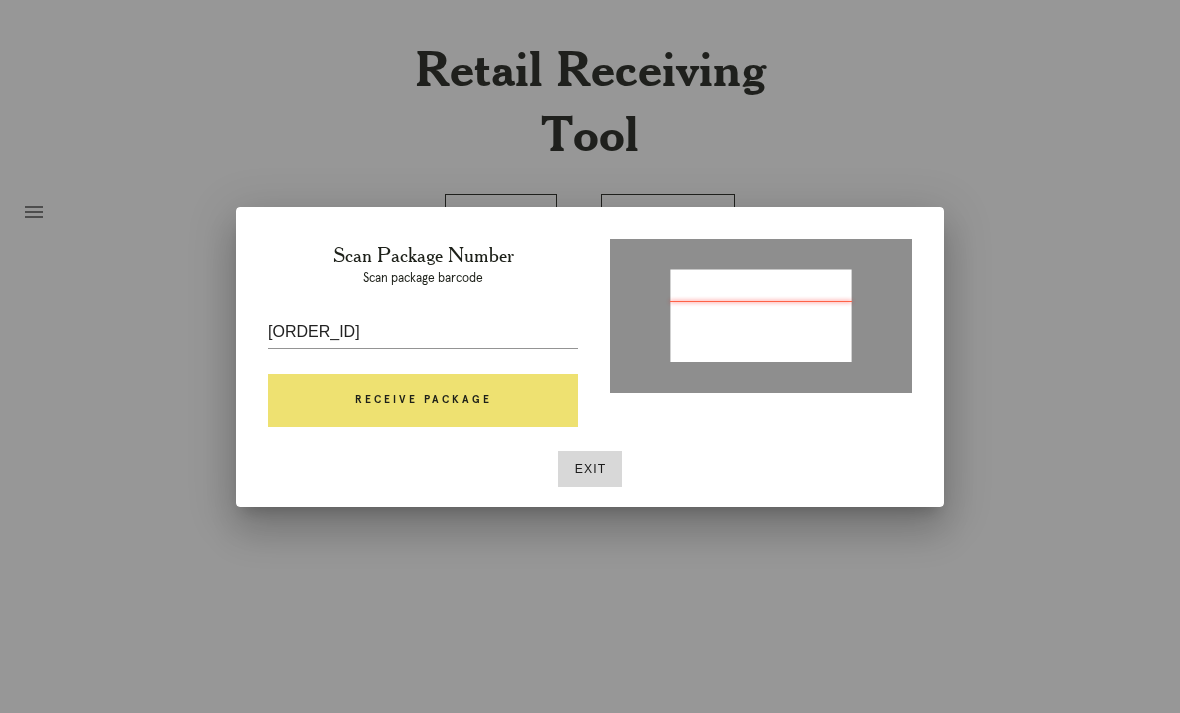 click on "Receive Package" at bounding box center [423, 401] 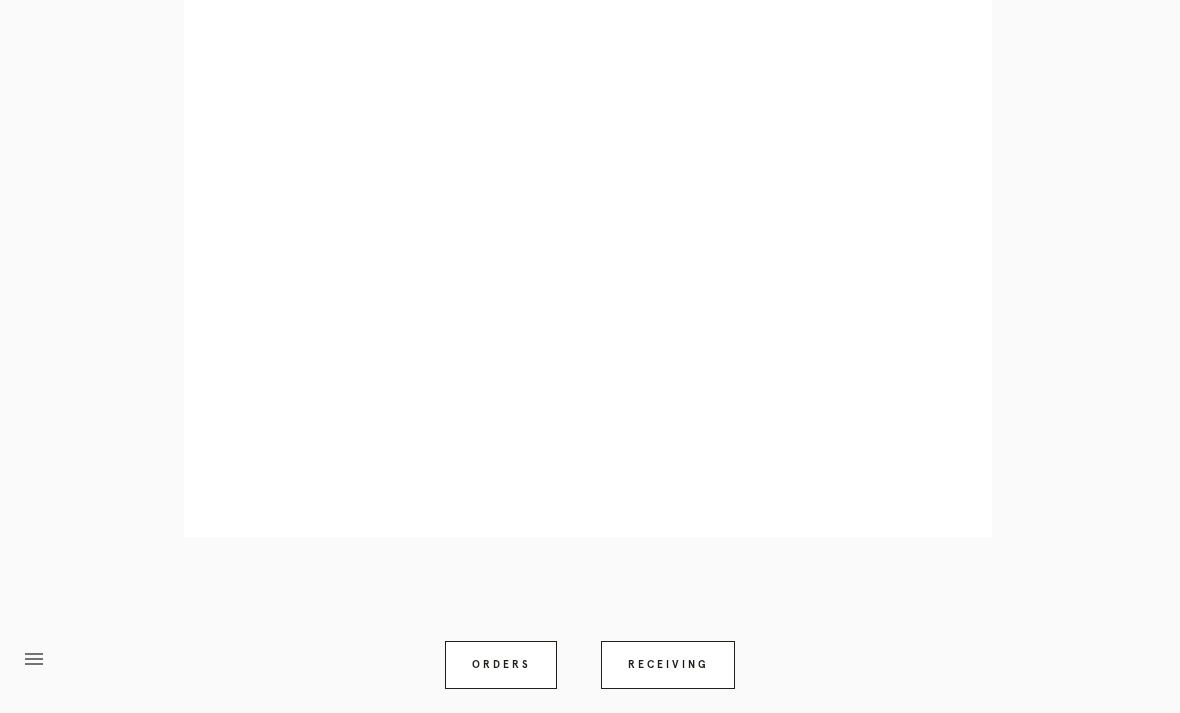 scroll, scrollTop: 940, scrollLeft: 0, axis: vertical 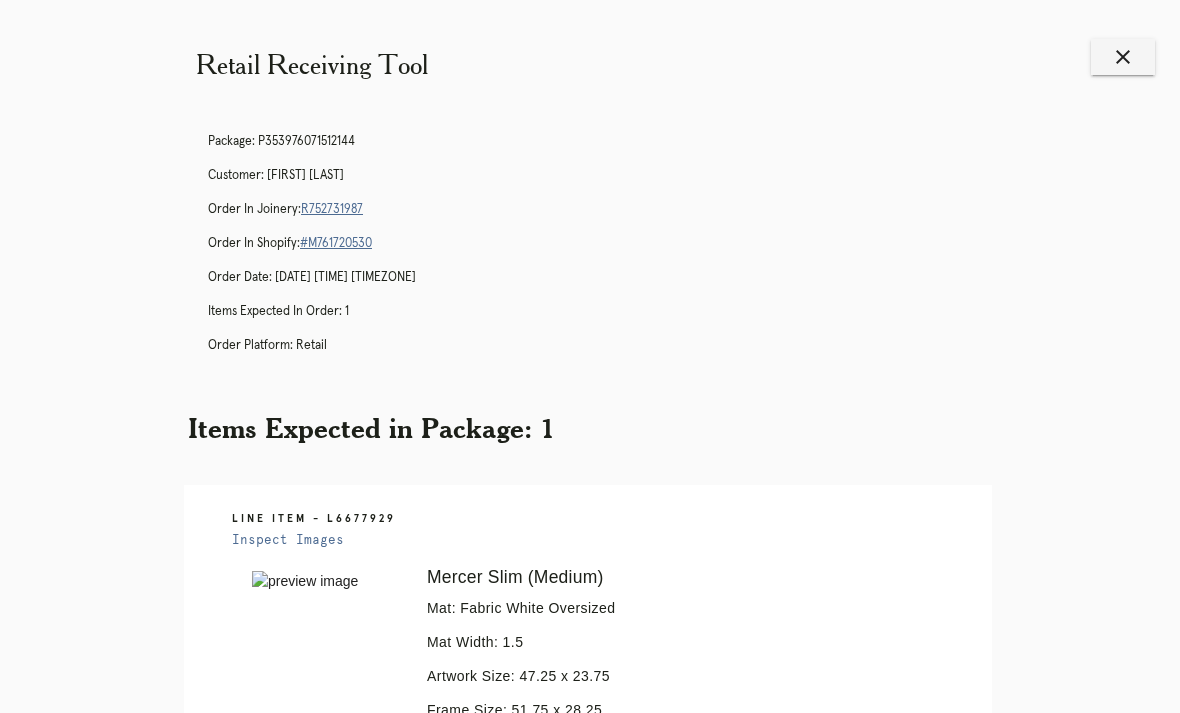 click on "Receiving" at bounding box center (668, 1182) 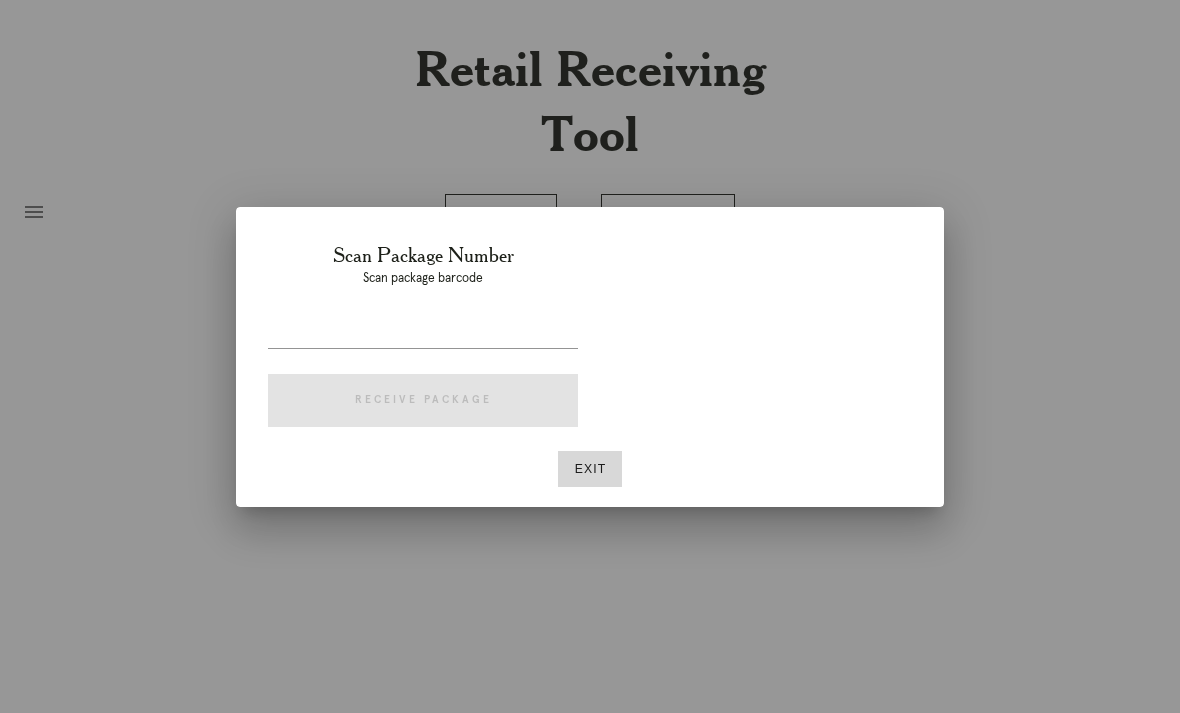 scroll, scrollTop: 0, scrollLeft: 0, axis: both 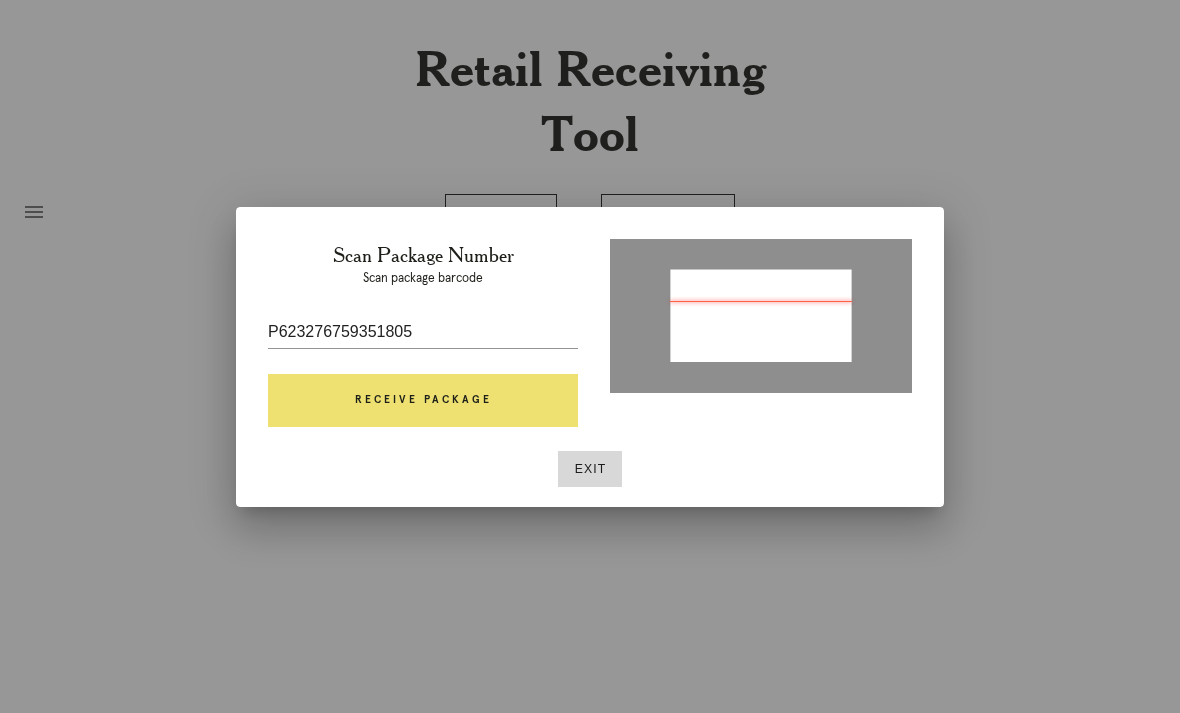 click on "Receive Package" at bounding box center (423, 401) 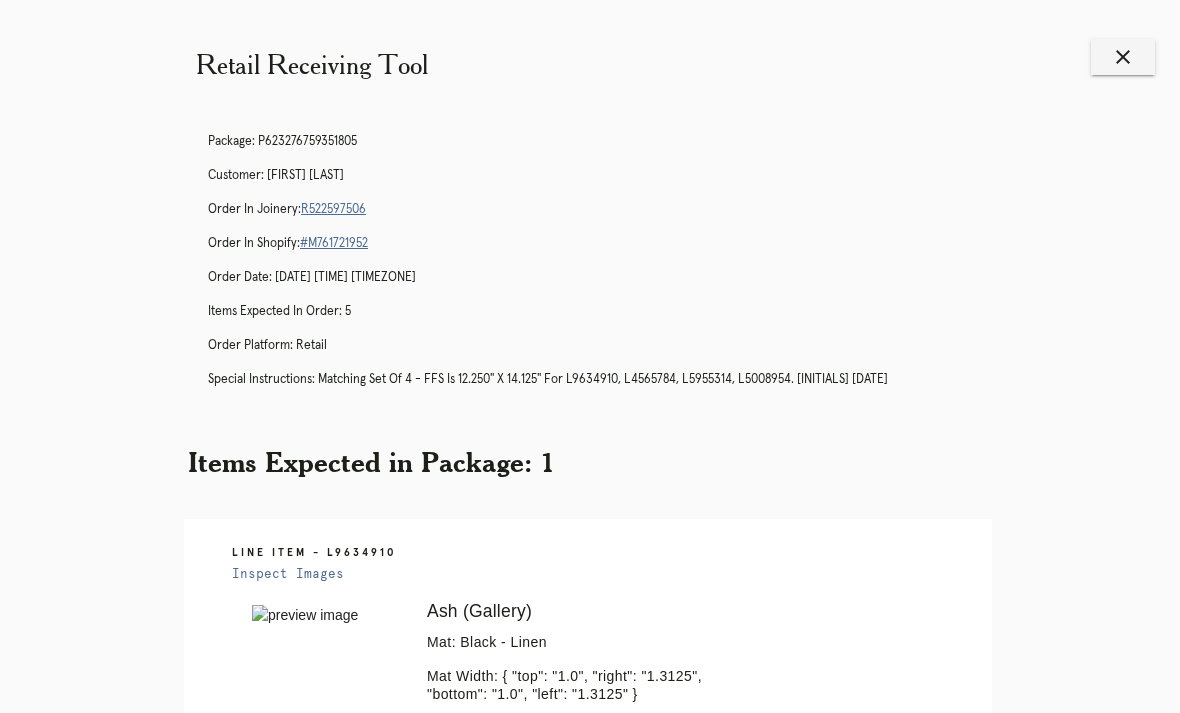 click on "Receiving" at bounding box center (668, 1426) 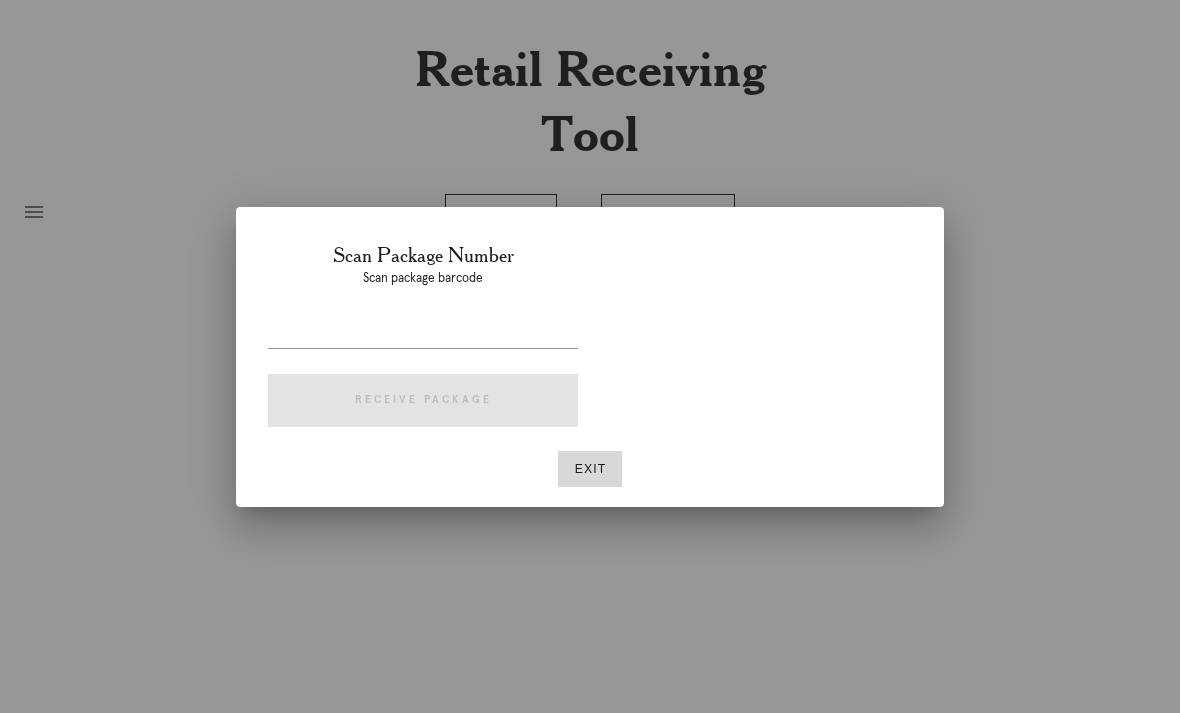 scroll, scrollTop: 0, scrollLeft: 0, axis: both 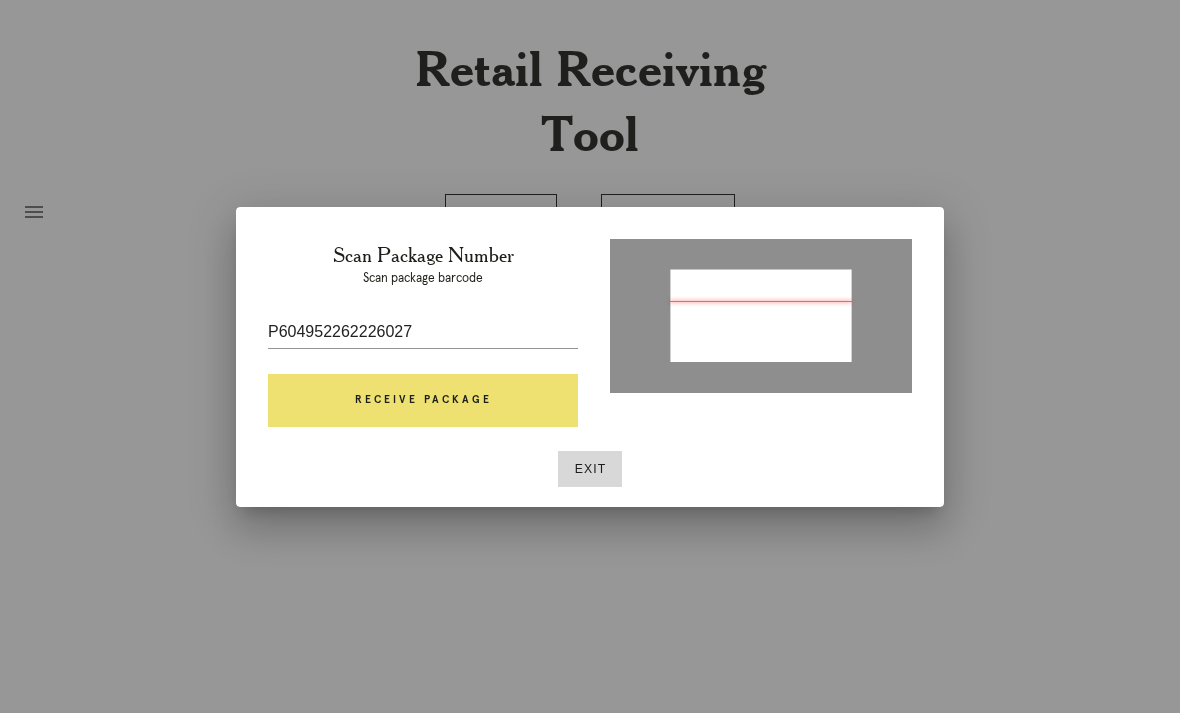 click on "Receive Package" at bounding box center [423, 401] 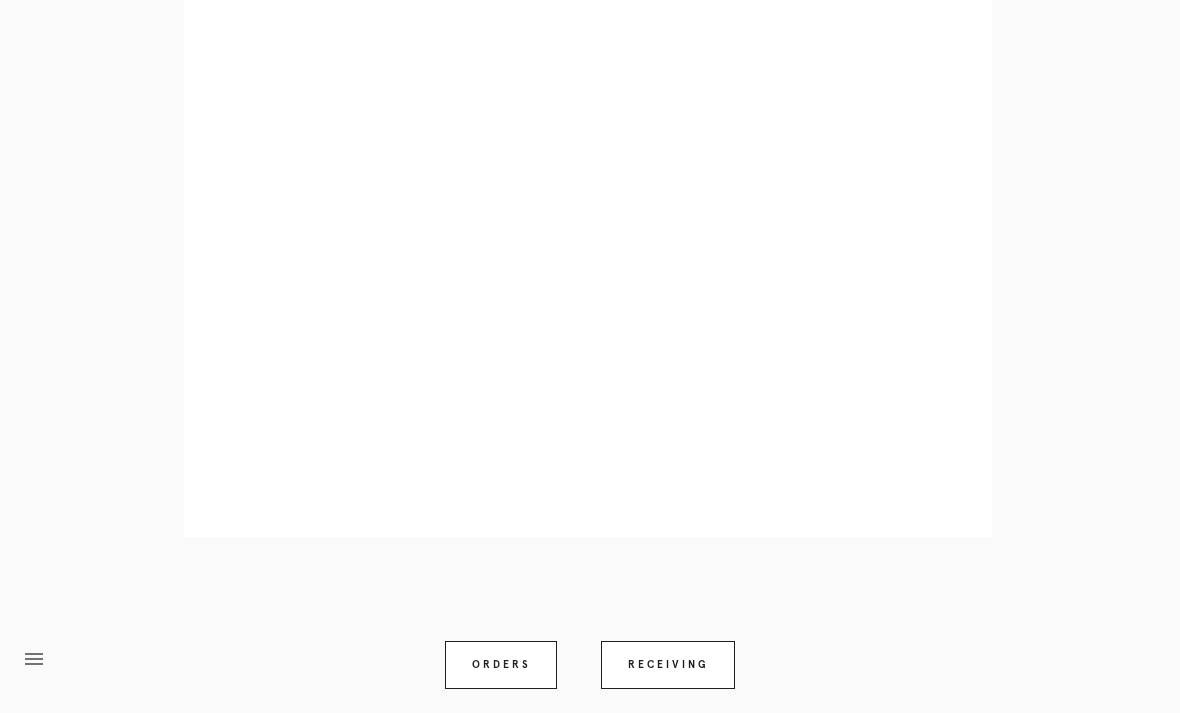 scroll, scrollTop: 886, scrollLeft: 0, axis: vertical 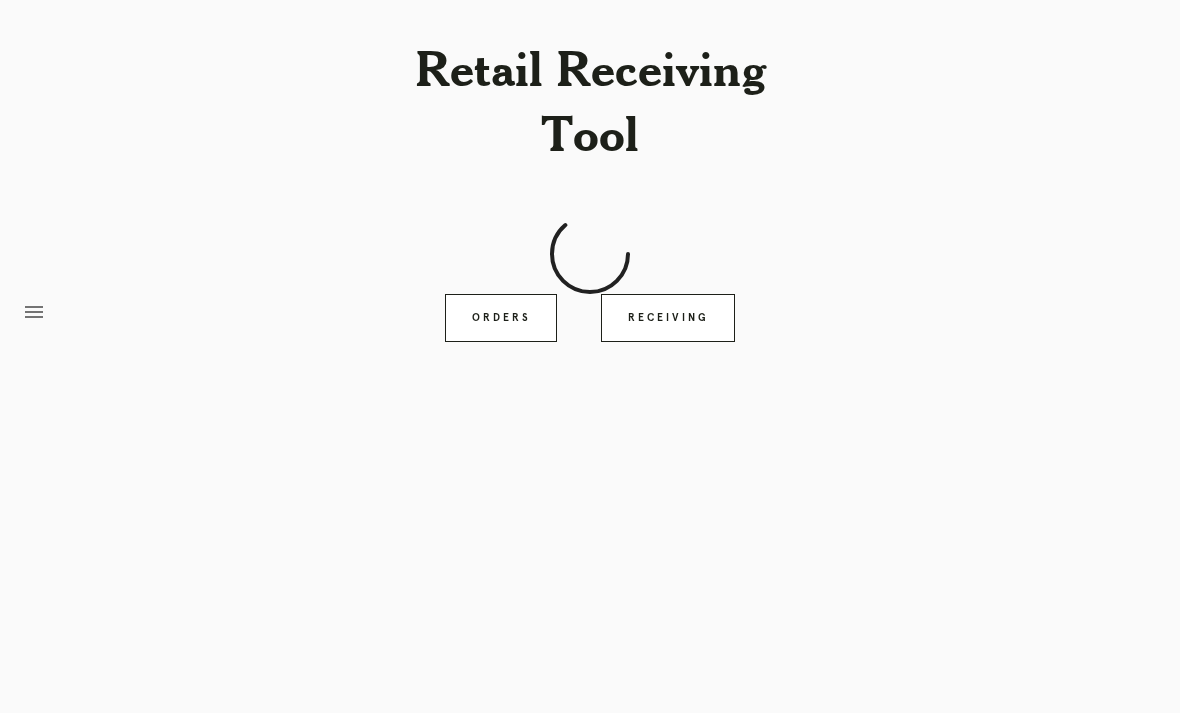click on "Receiving" at bounding box center (668, 318) 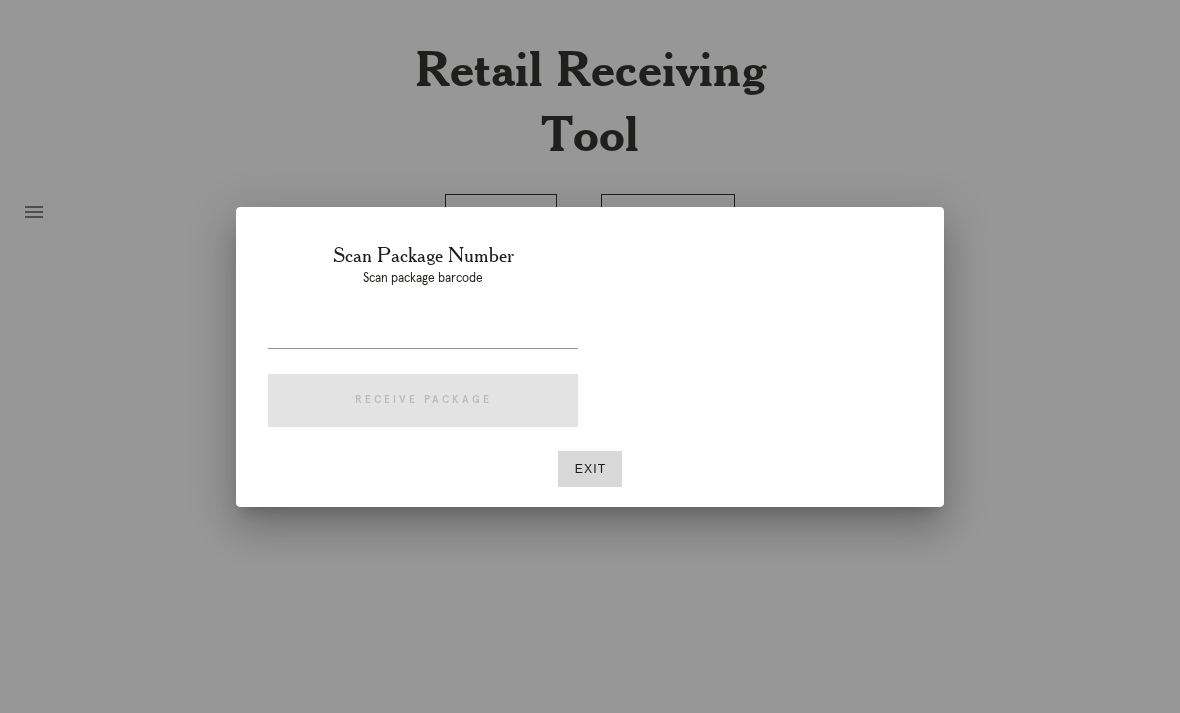 scroll, scrollTop: 0, scrollLeft: 0, axis: both 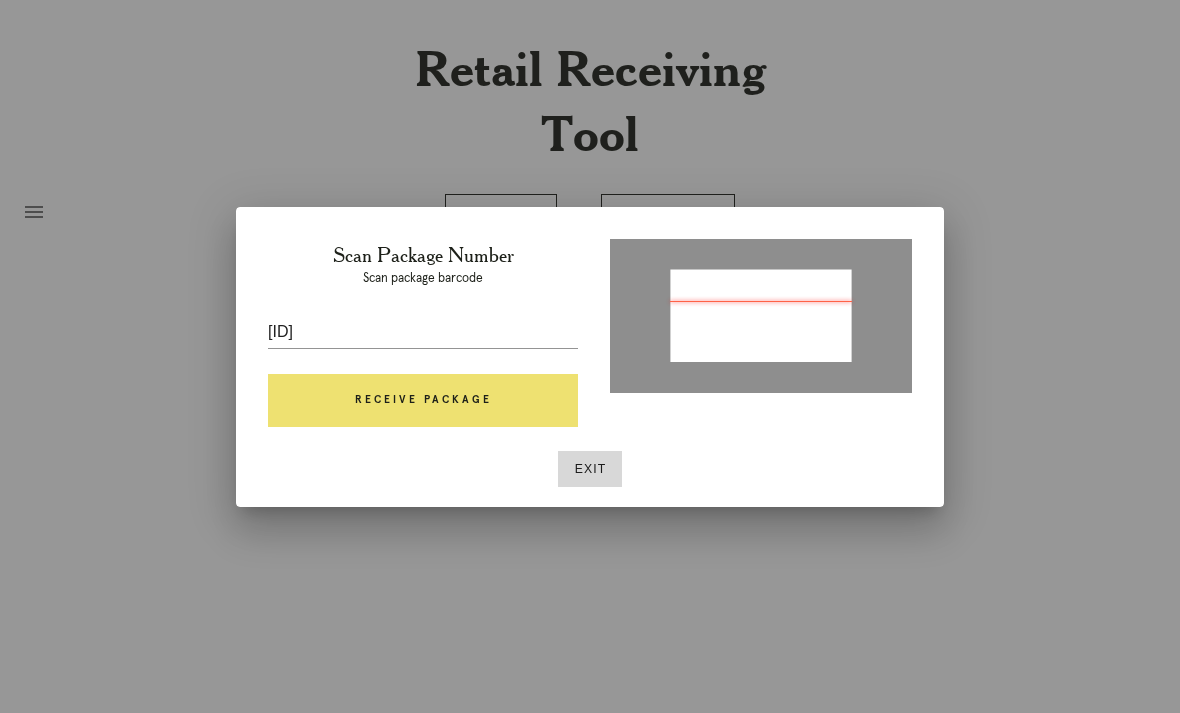 click on "Receive Package" at bounding box center [423, 401] 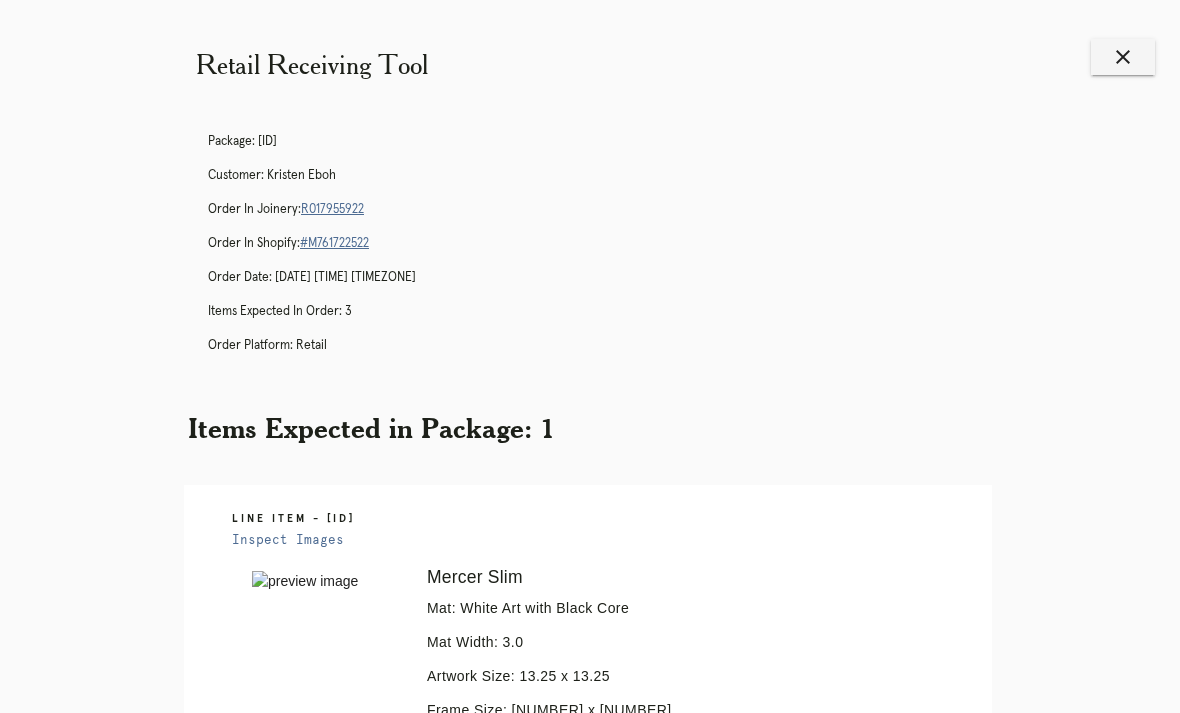 click on "Receiving" at bounding box center (668, 1321) 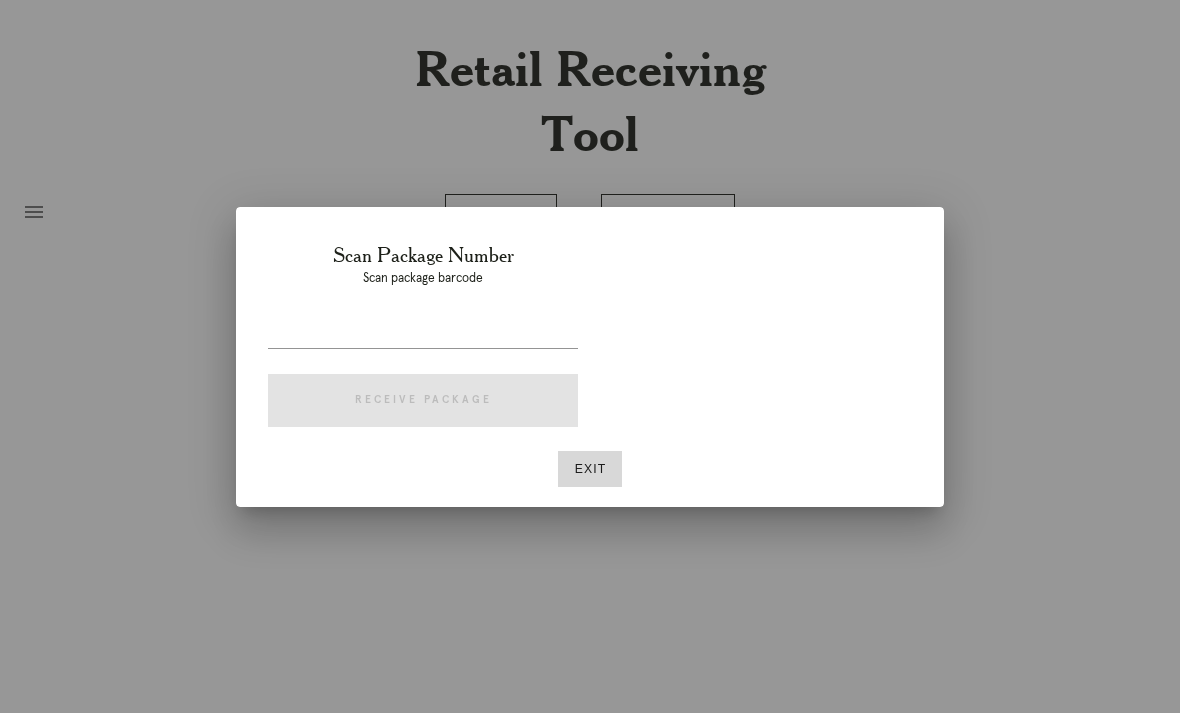 scroll, scrollTop: 0, scrollLeft: 0, axis: both 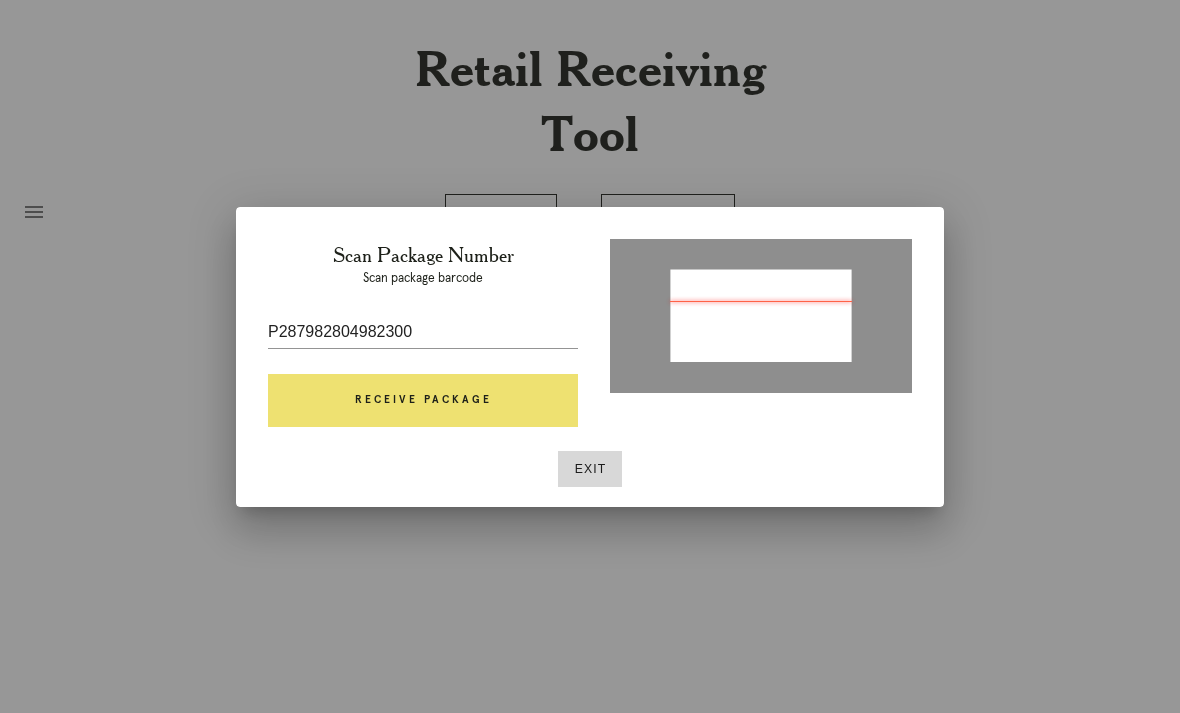 click on "Receive Package" at bounding box center [423, 401] 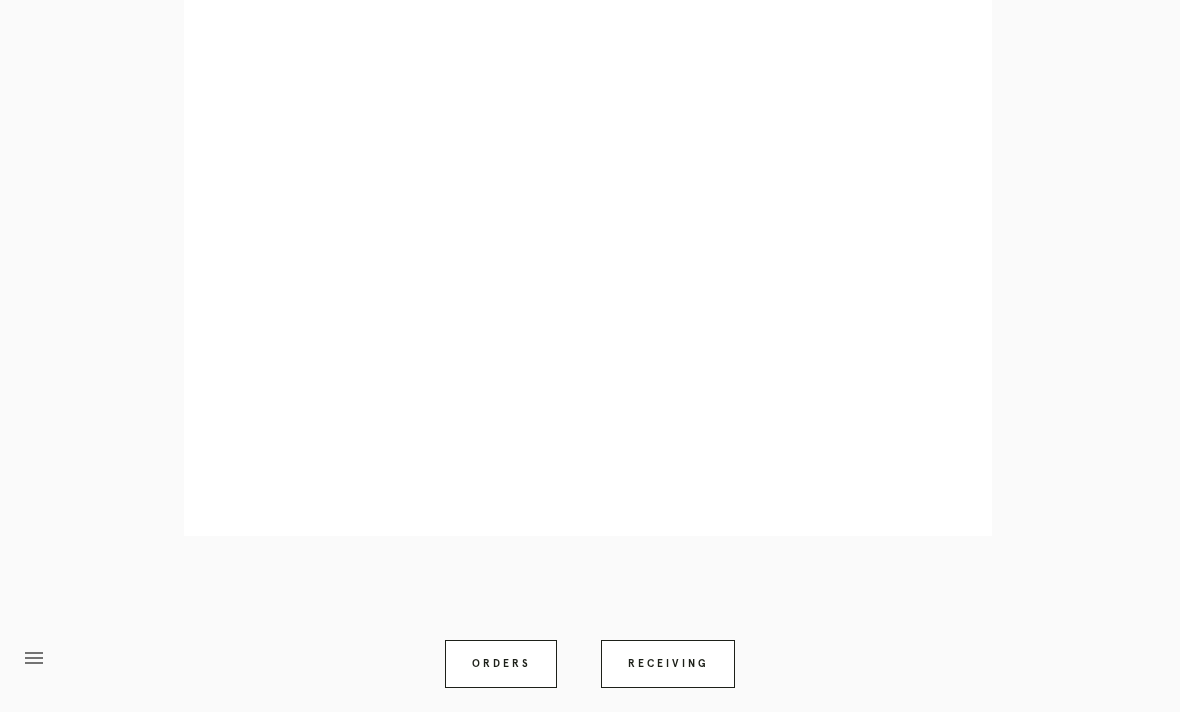 scroll, scrollTop: 852, scrollLeft: 0, axis: vertical 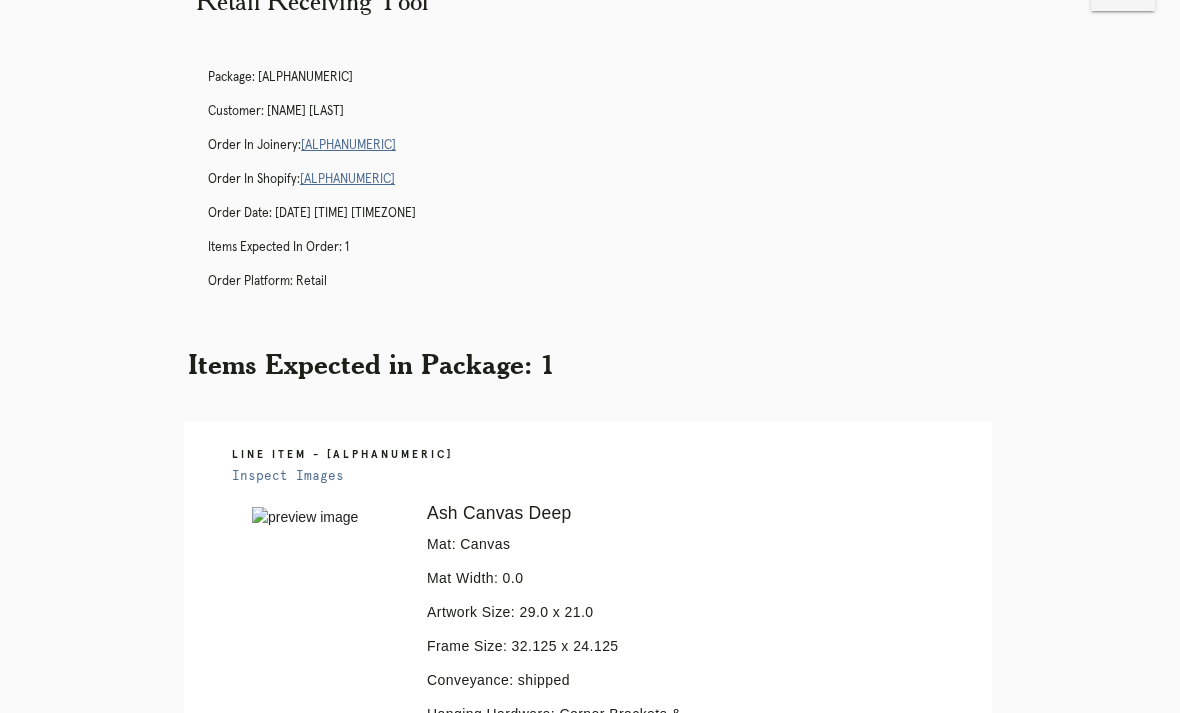 click on "Receiving" at bounding box center [668, 1029] 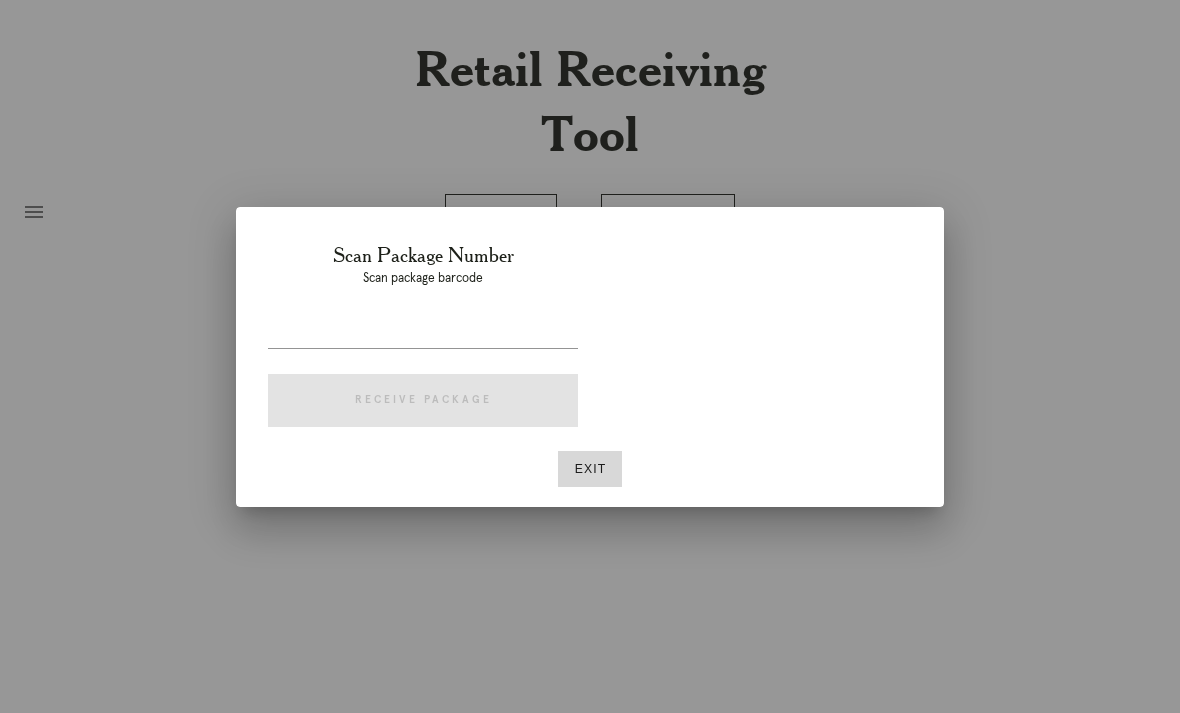 scroll, scrollTop: 0, scrollLeft: 0, axis: both 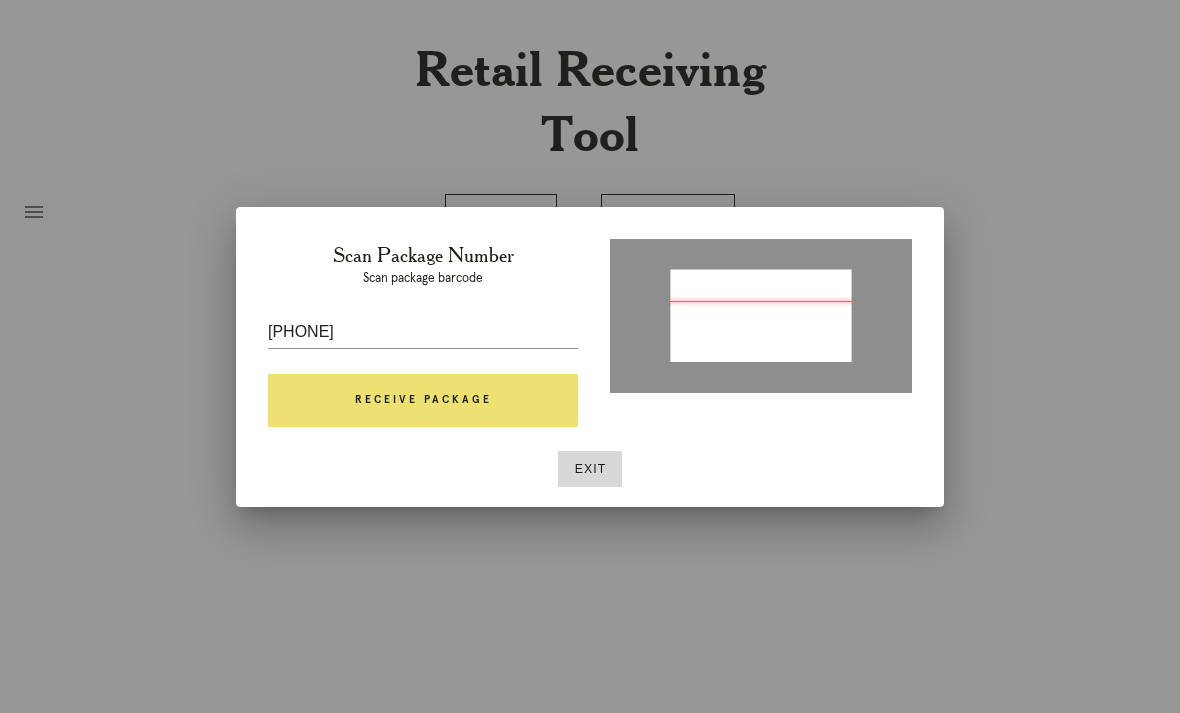 click on "127815215493604" at bounding box center [423, 332] 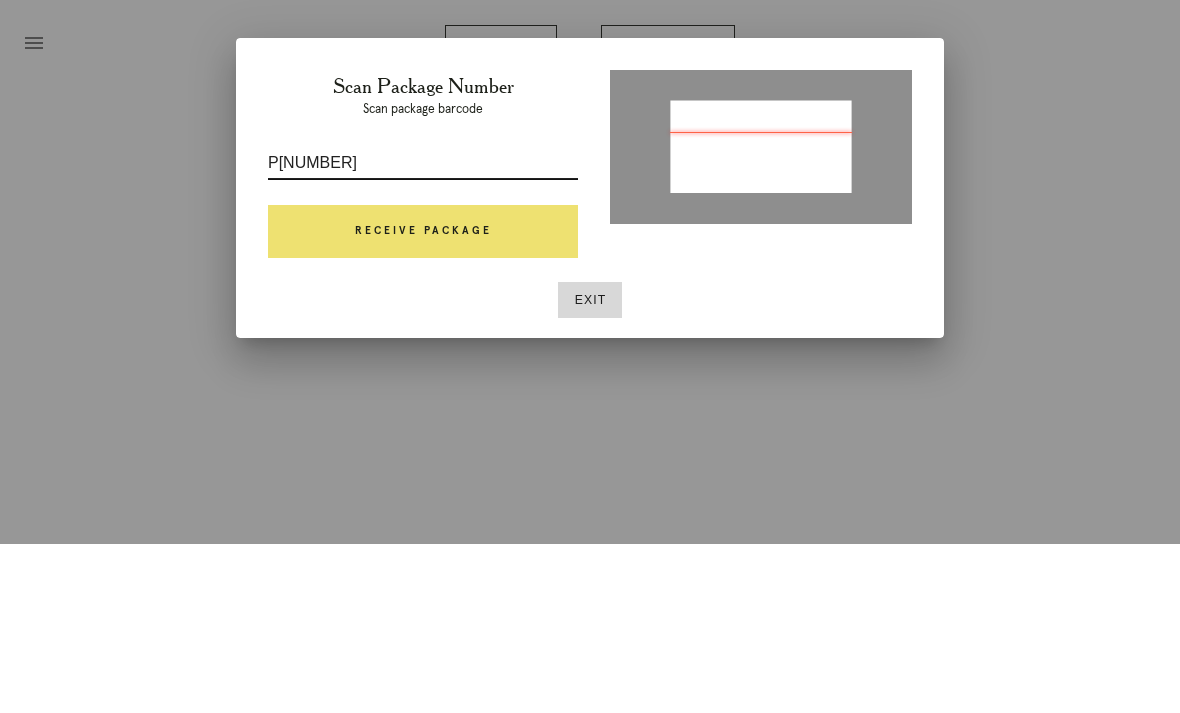type on "P675976647734215" 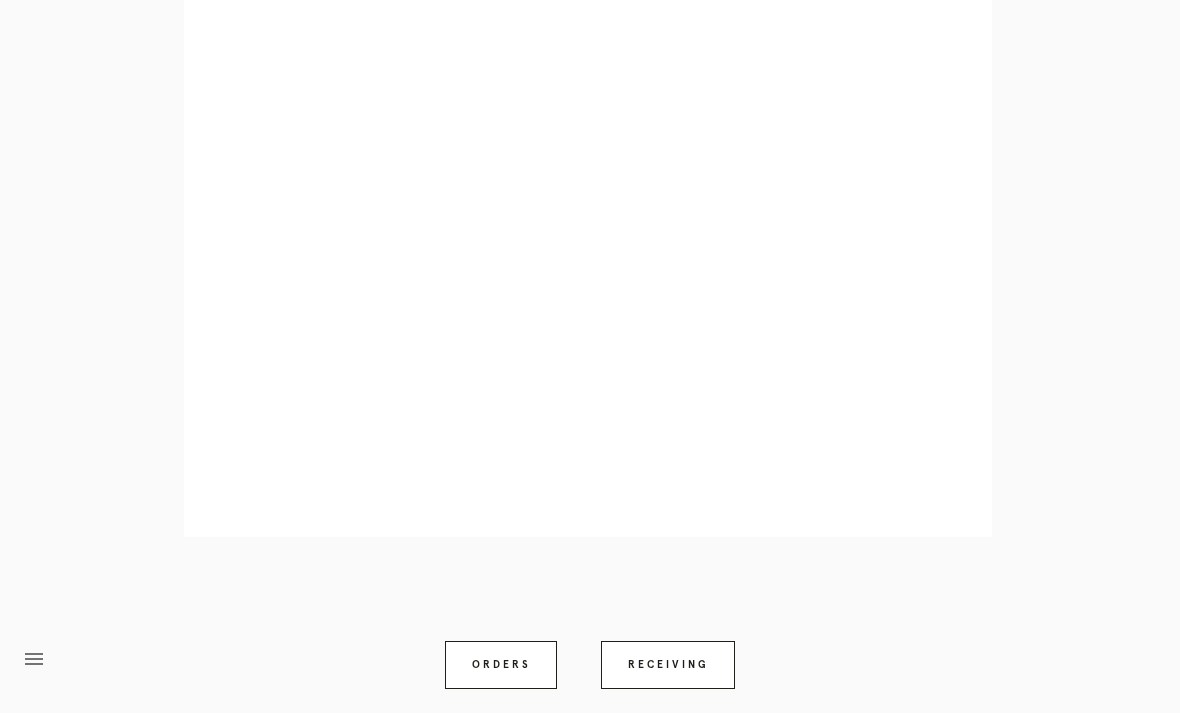 scroll, scrollTop: 922, scrollLeft: 0, axis: vertical 